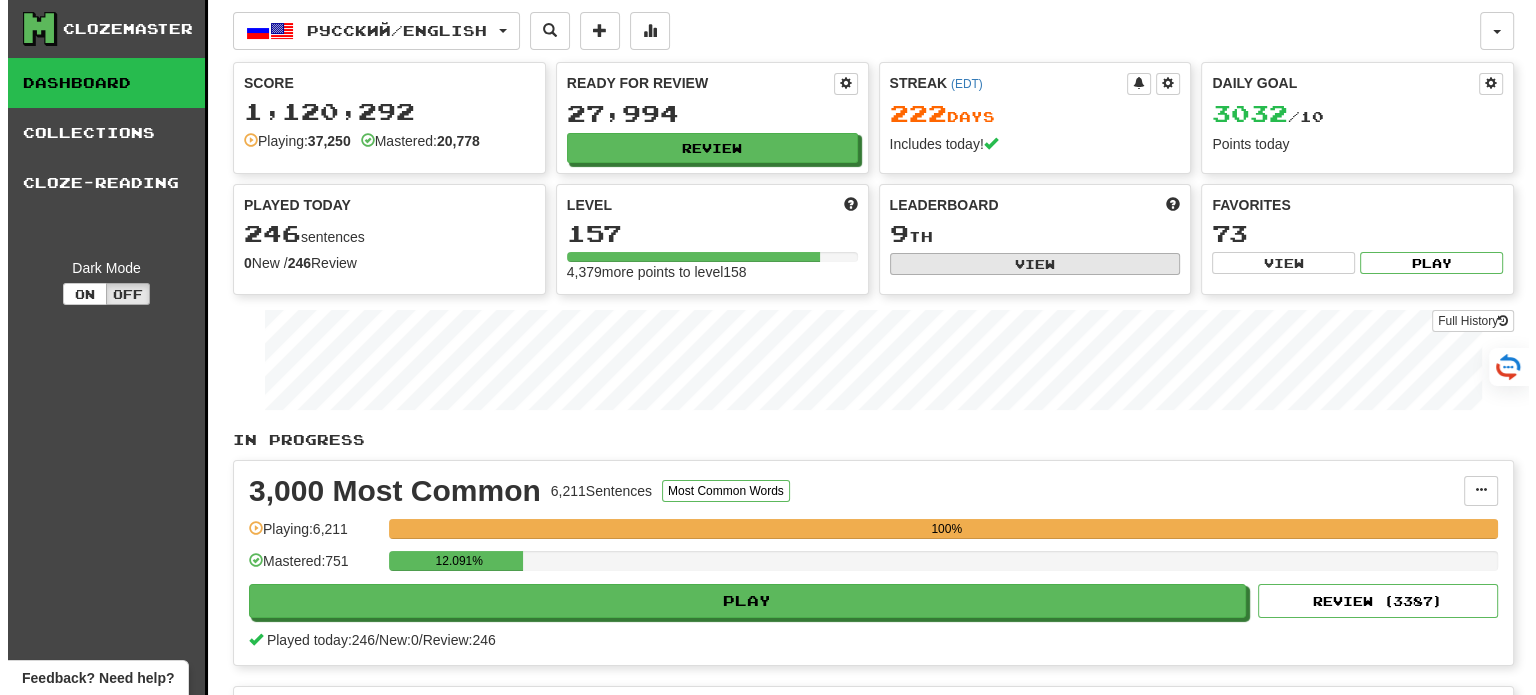 scroll, scrollTop: 500, scrollLeft: 0, axis: vertical 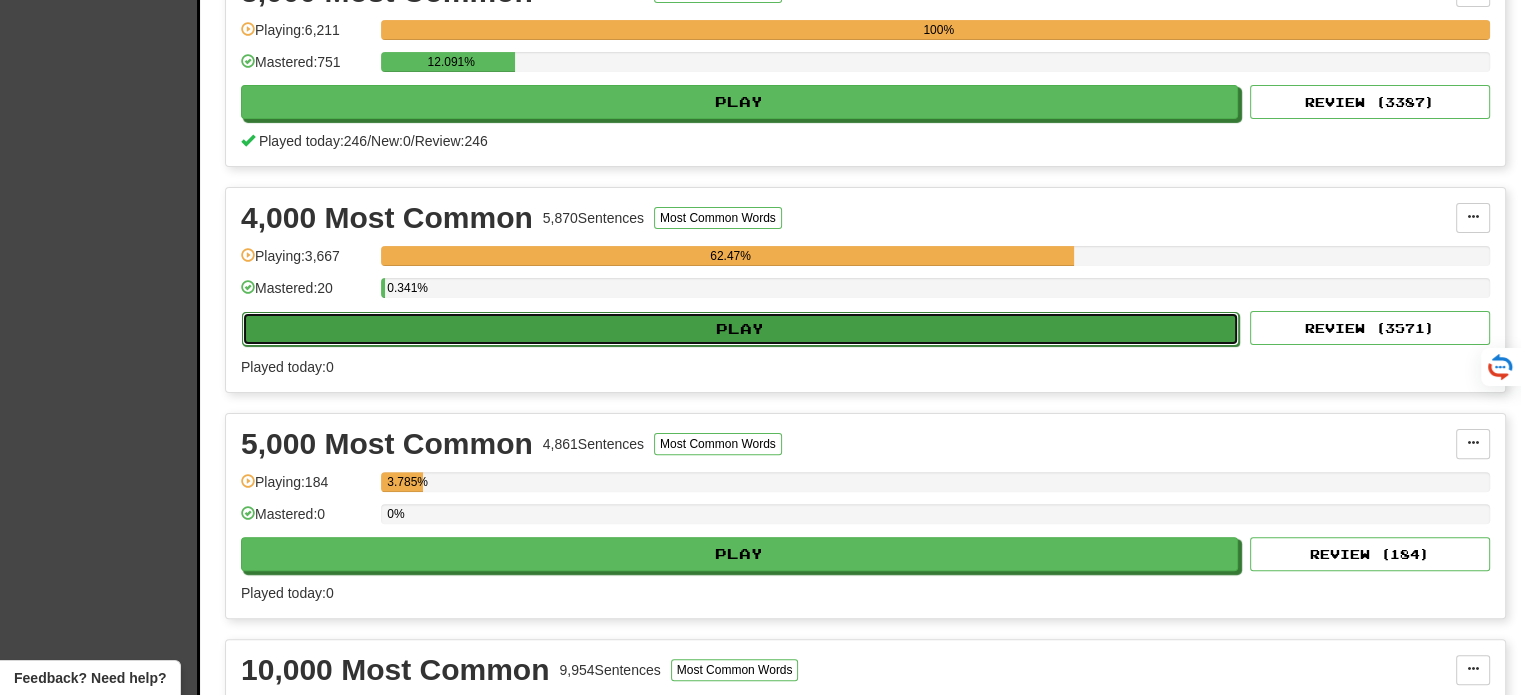 drag, startPoint x: 1108, startPoint y: 314, endPoint x: 1096, endPoint y: 314, distance: 12 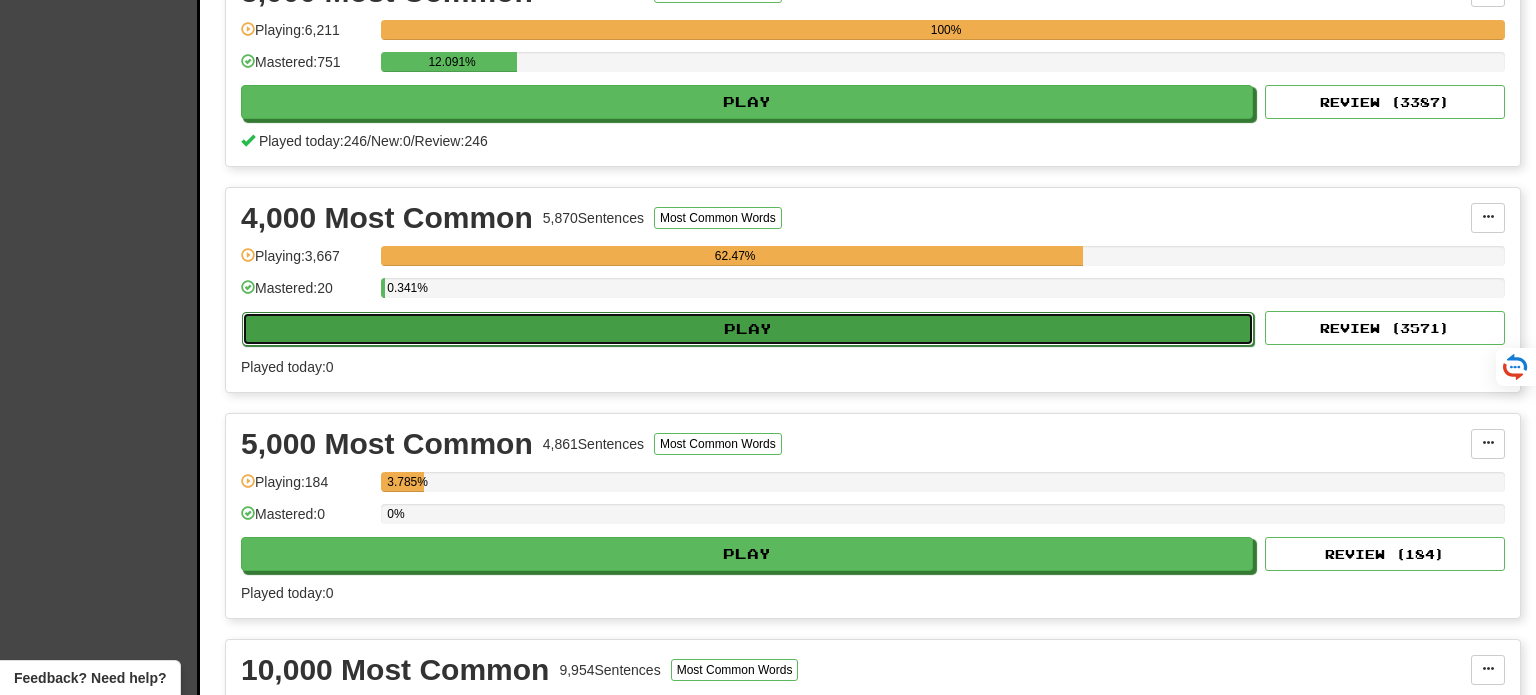 select on "**" 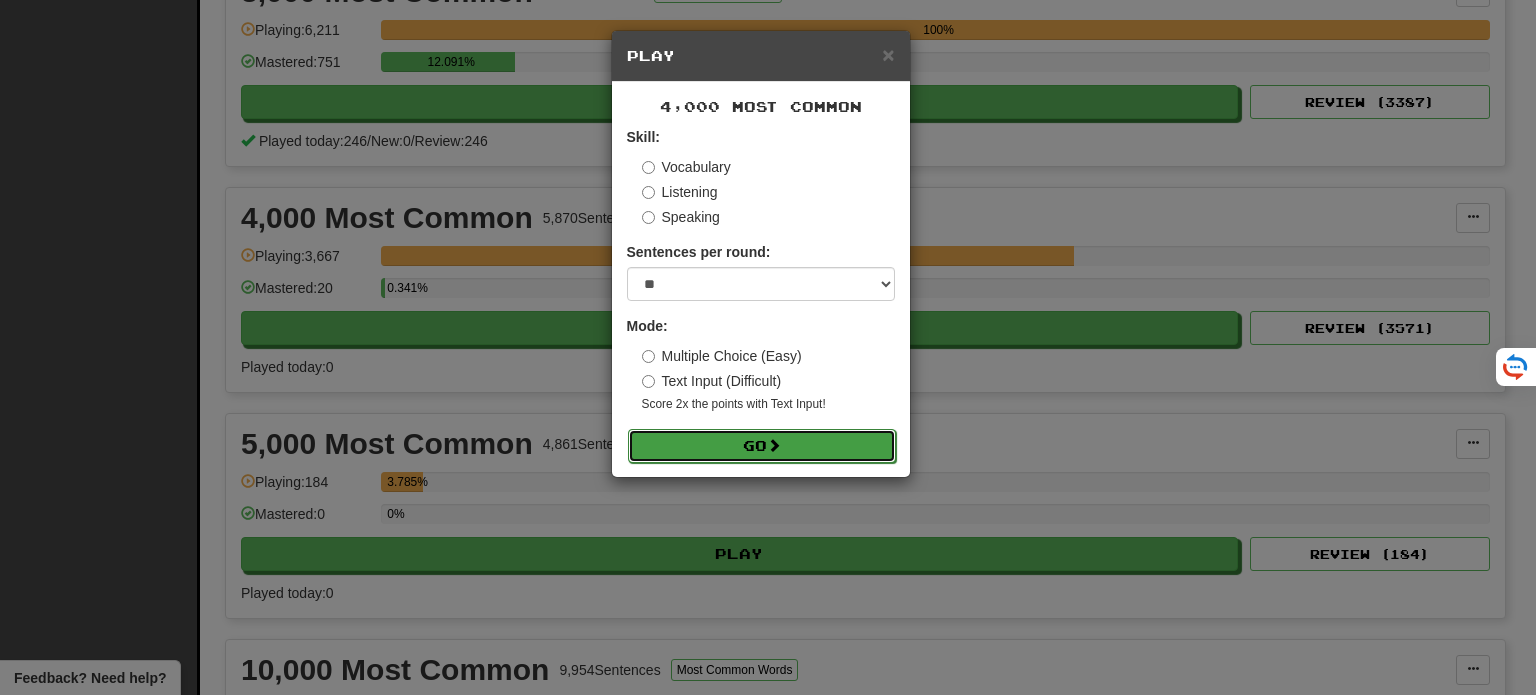click on "Go" at bounding box center (762, 446) 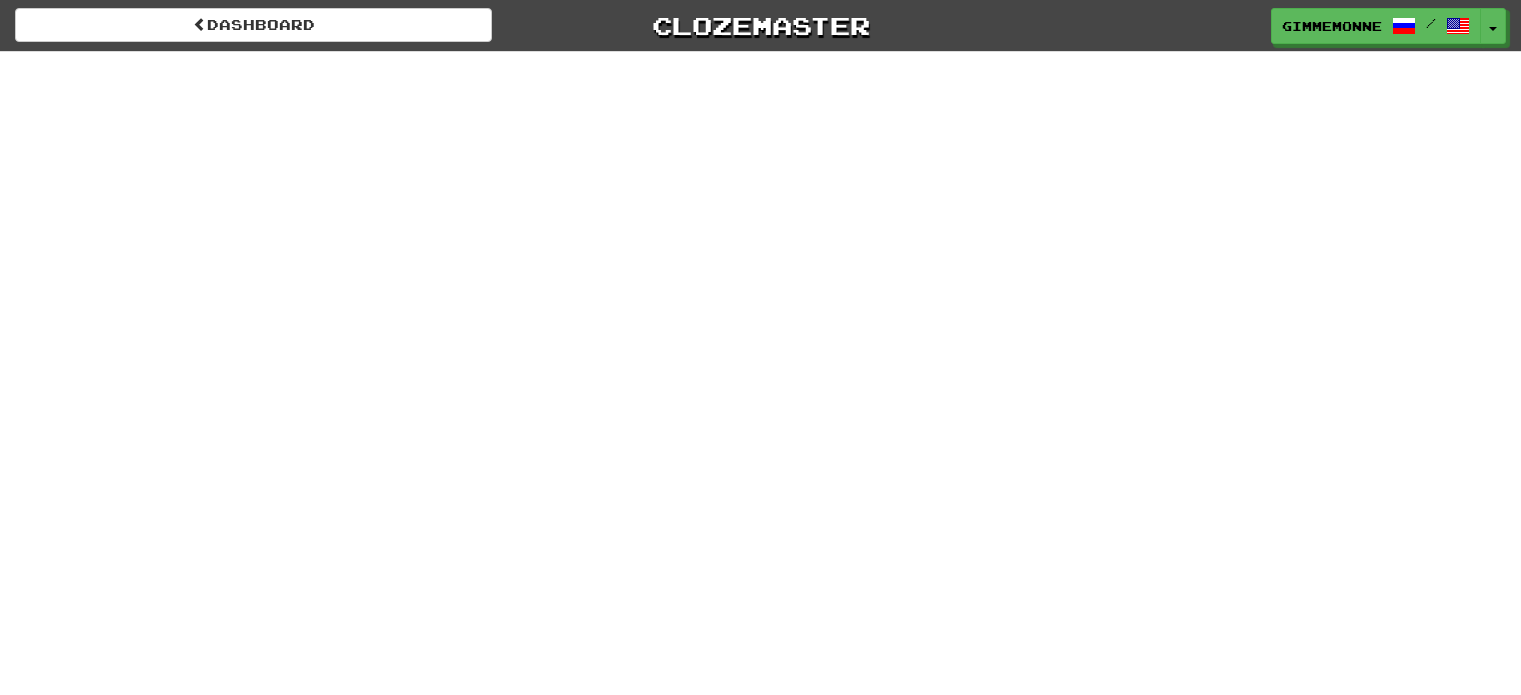 scroll, scrollTop: 0, scrollLeft: 0, axis: both 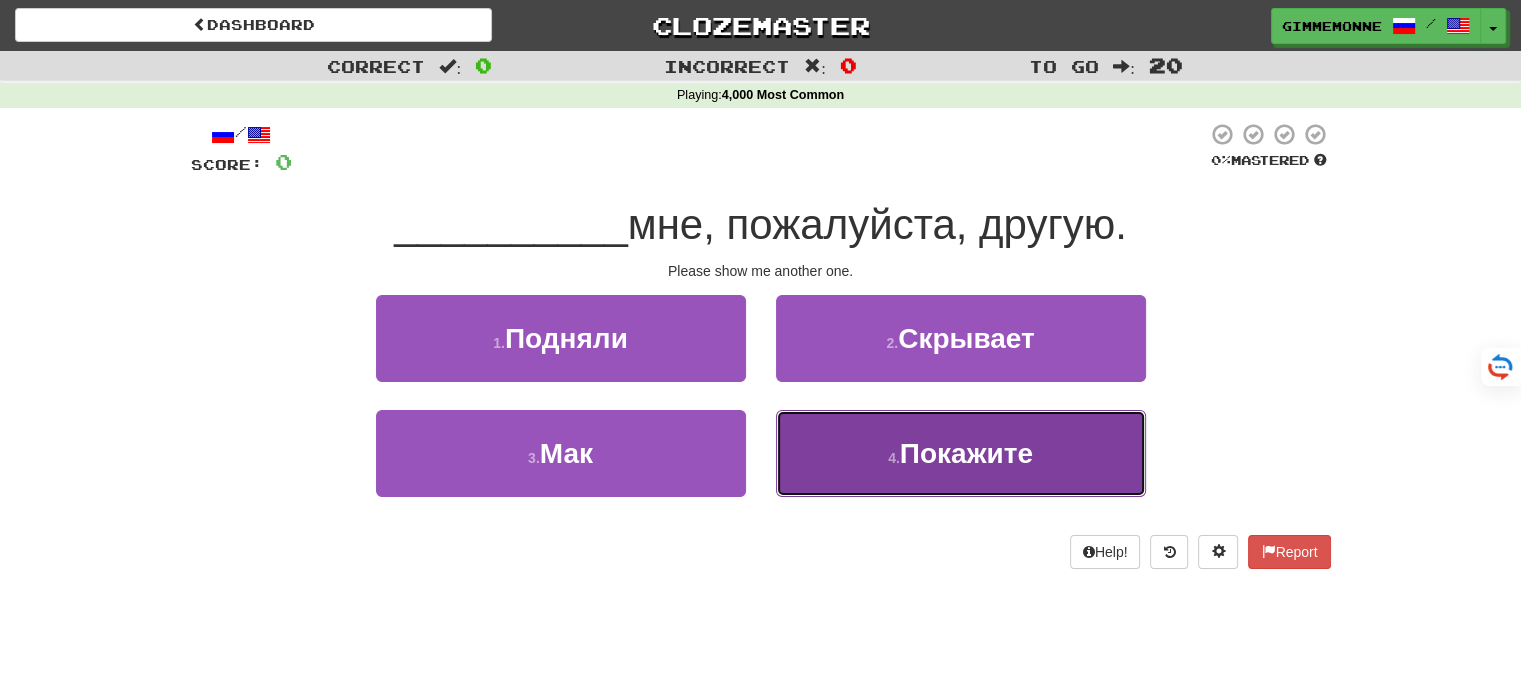 click on "4 . Покажите" at bounding box center (961, 453) 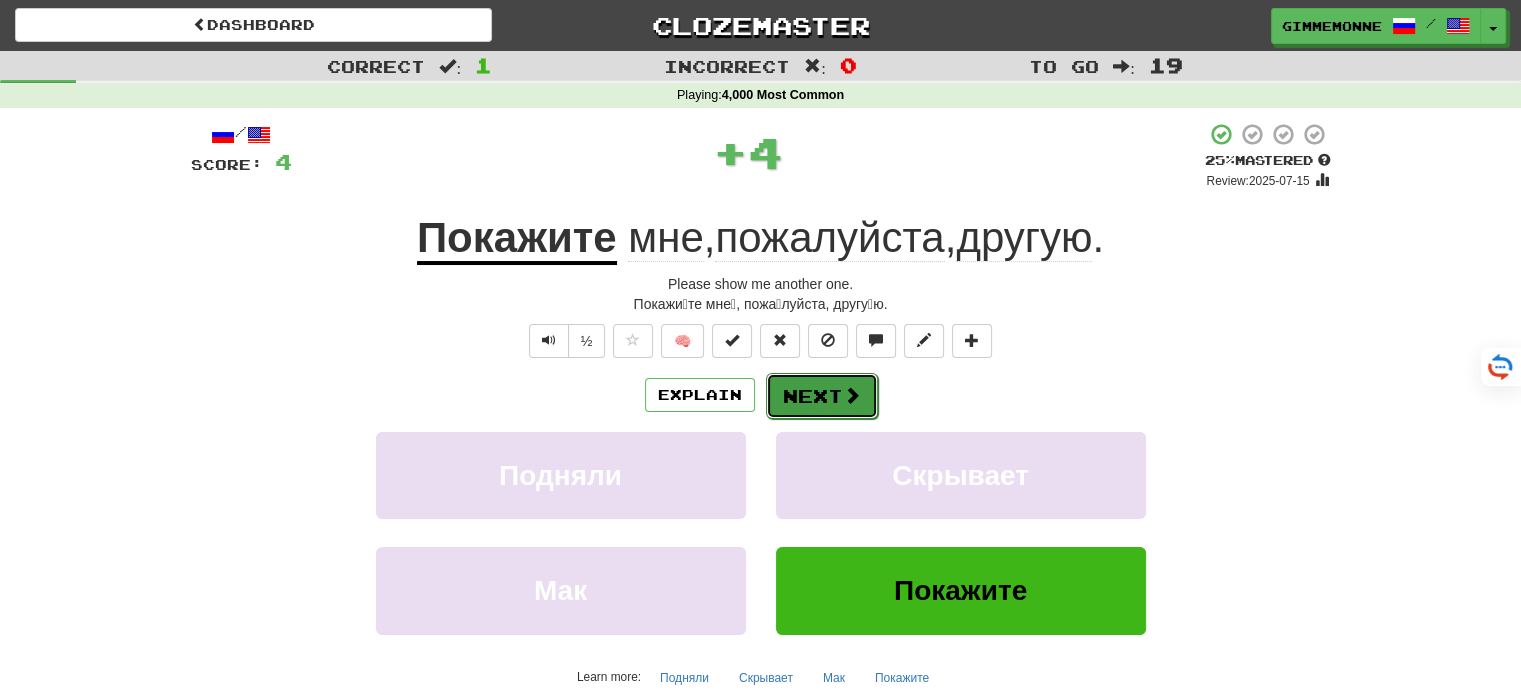 click on "Next" at bounding box center (822, 396) 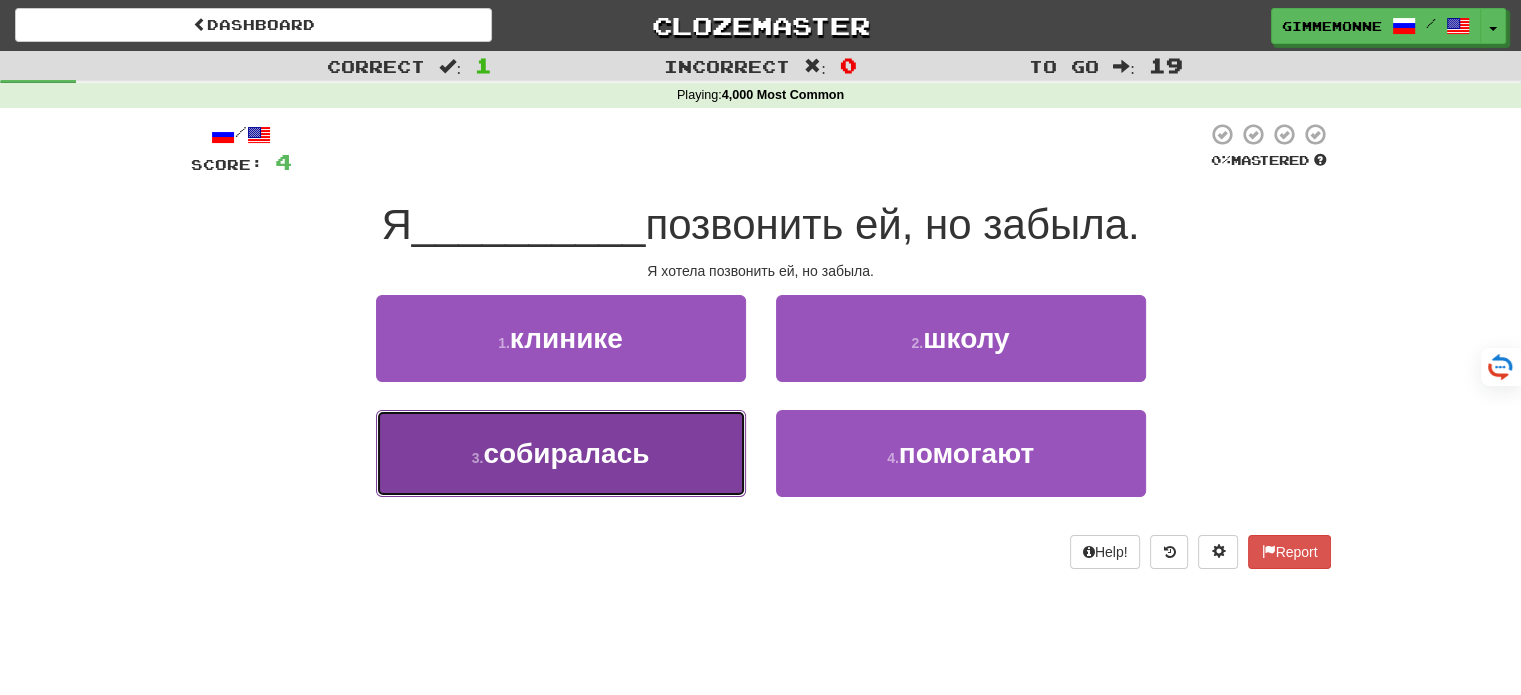 click on "3 . собиралась" at bounding box center [561, 453] 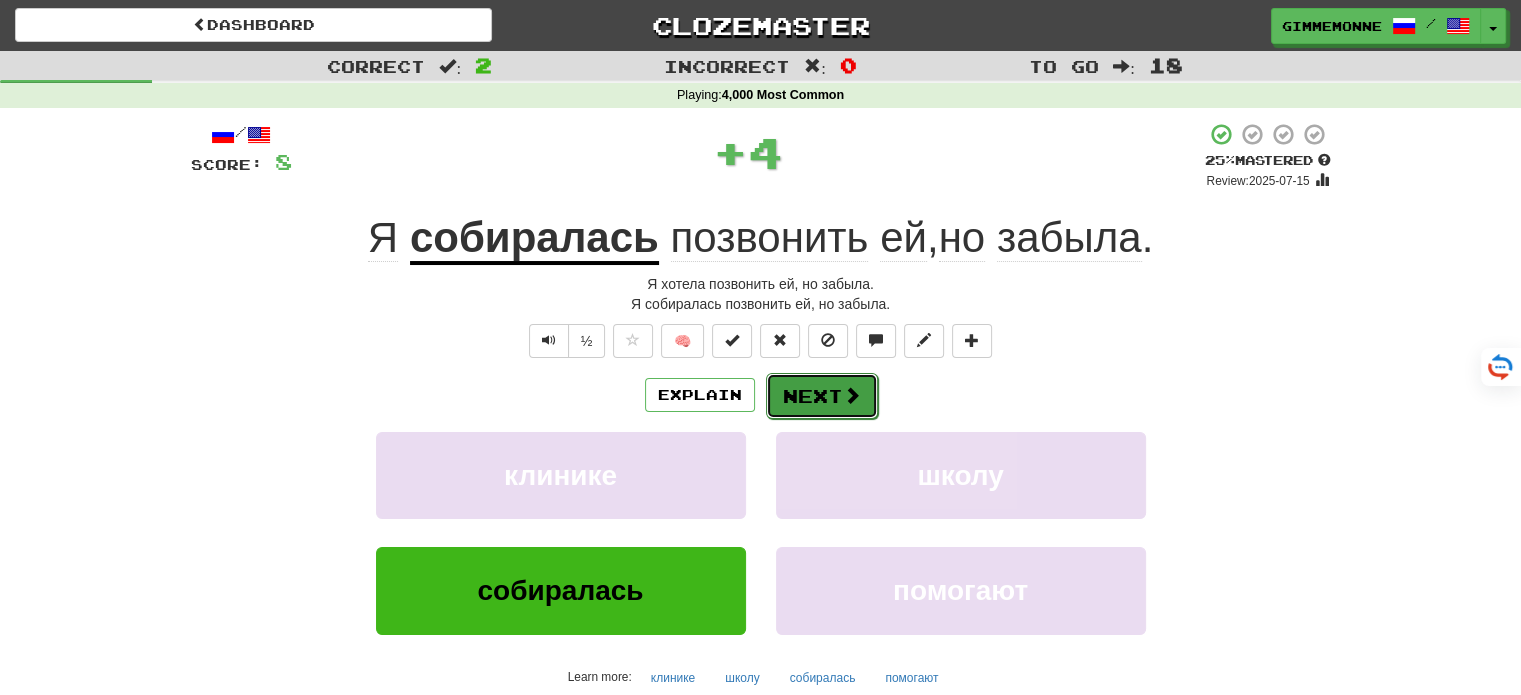 click on "Next" at bounding box center (822, 396) 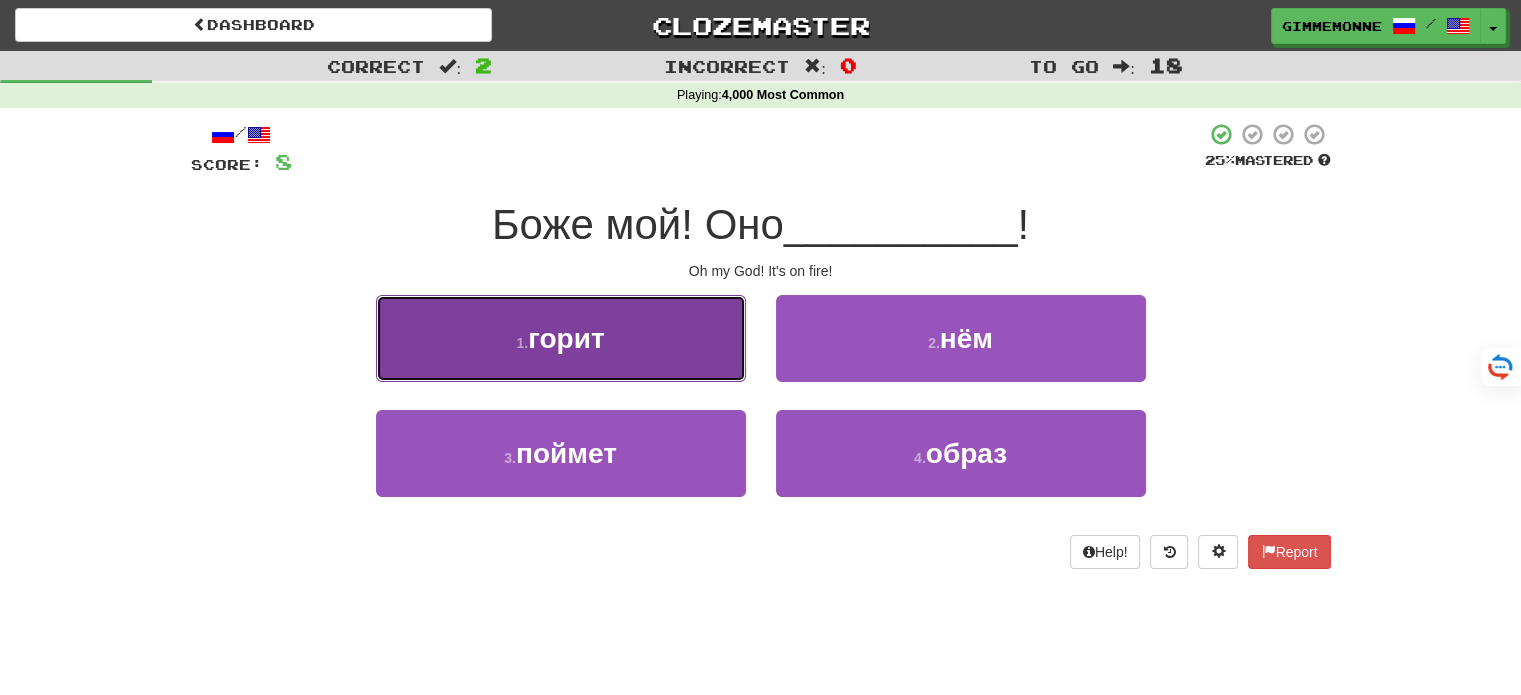 click on "1 . горит" at bounding box center [561, 338] 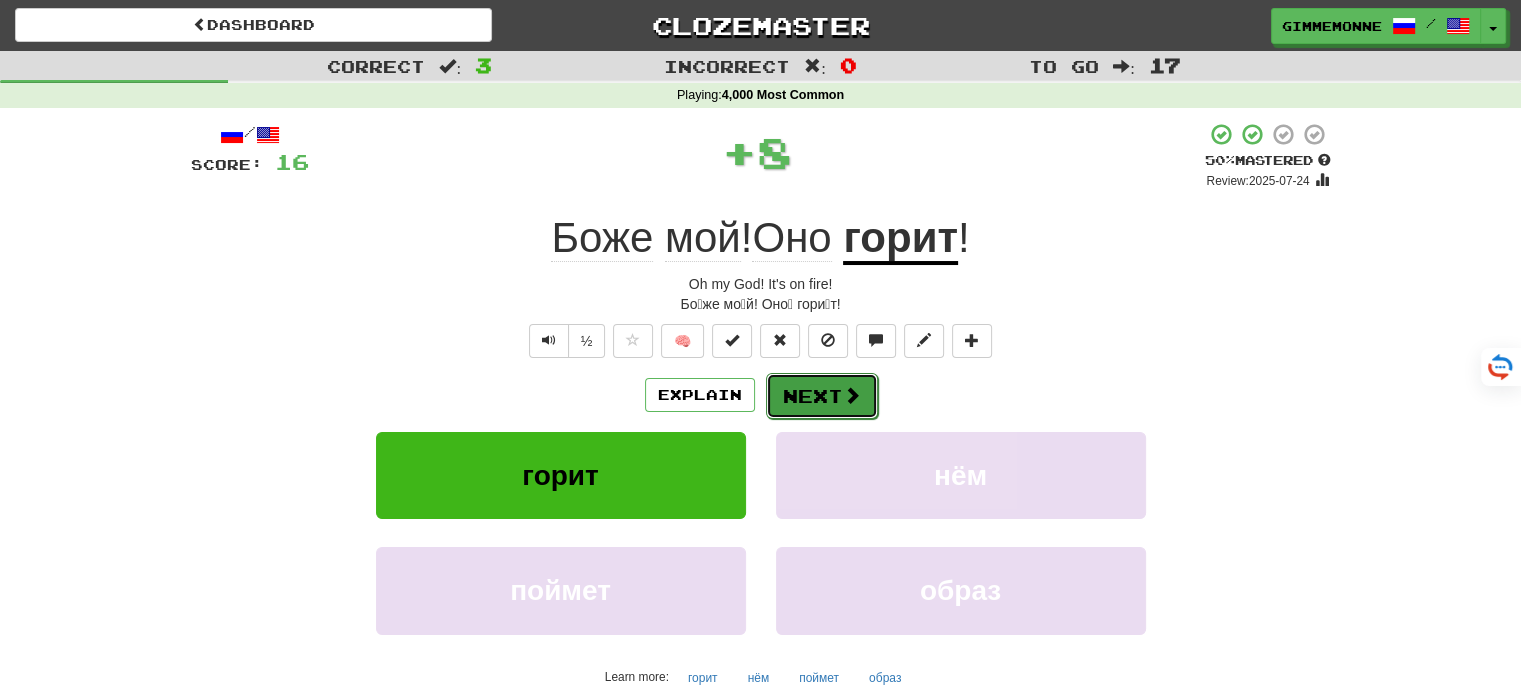 click at bounding box center [852, 395] 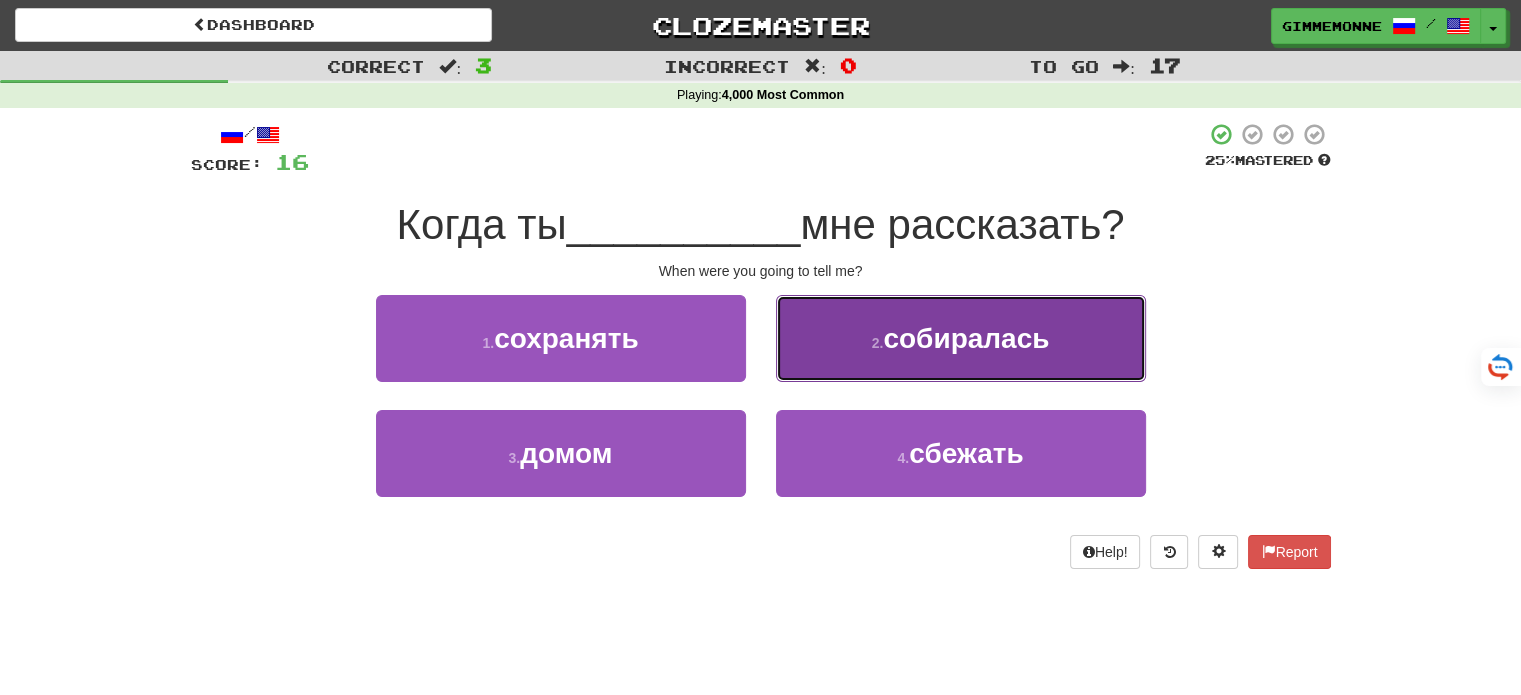 click on "2 .  собиралась" at bounding box center (961, 338) 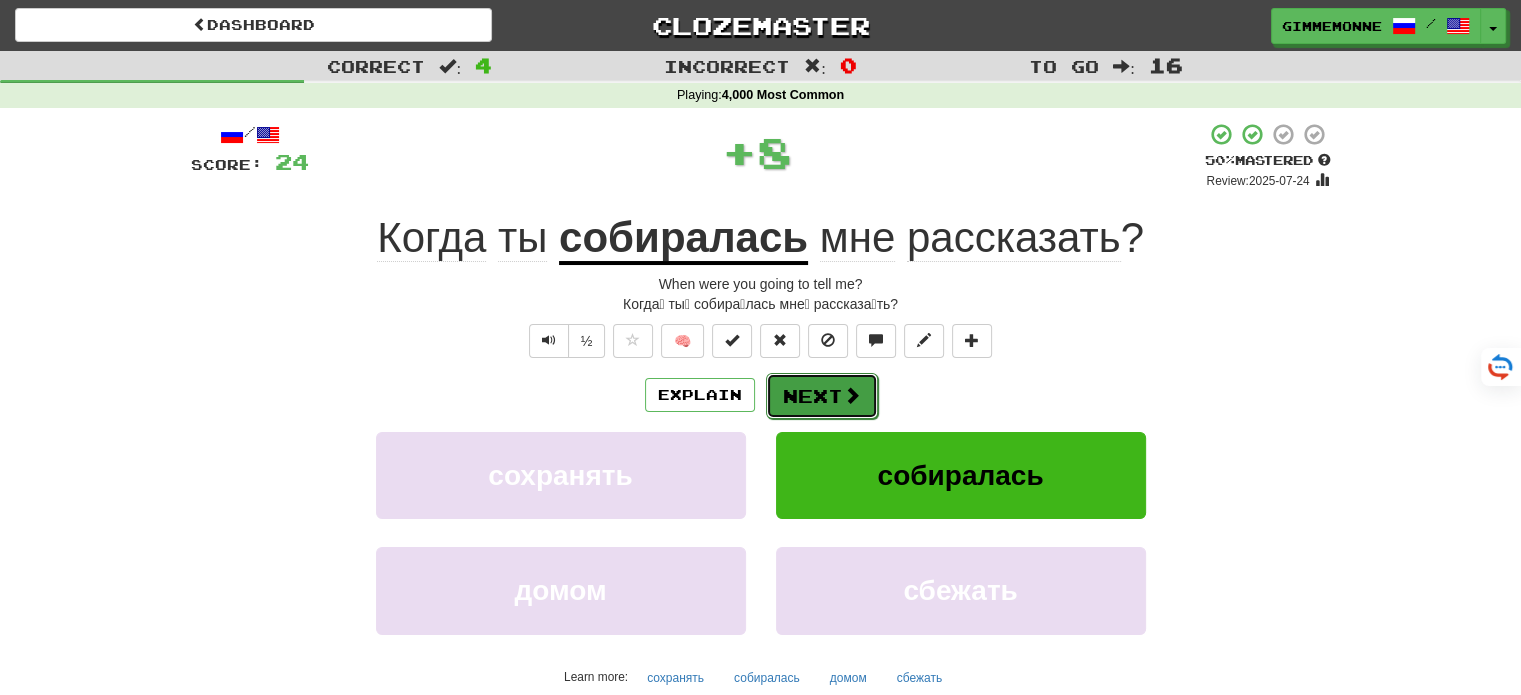 click on "Next" at bounding box center [822, 396] 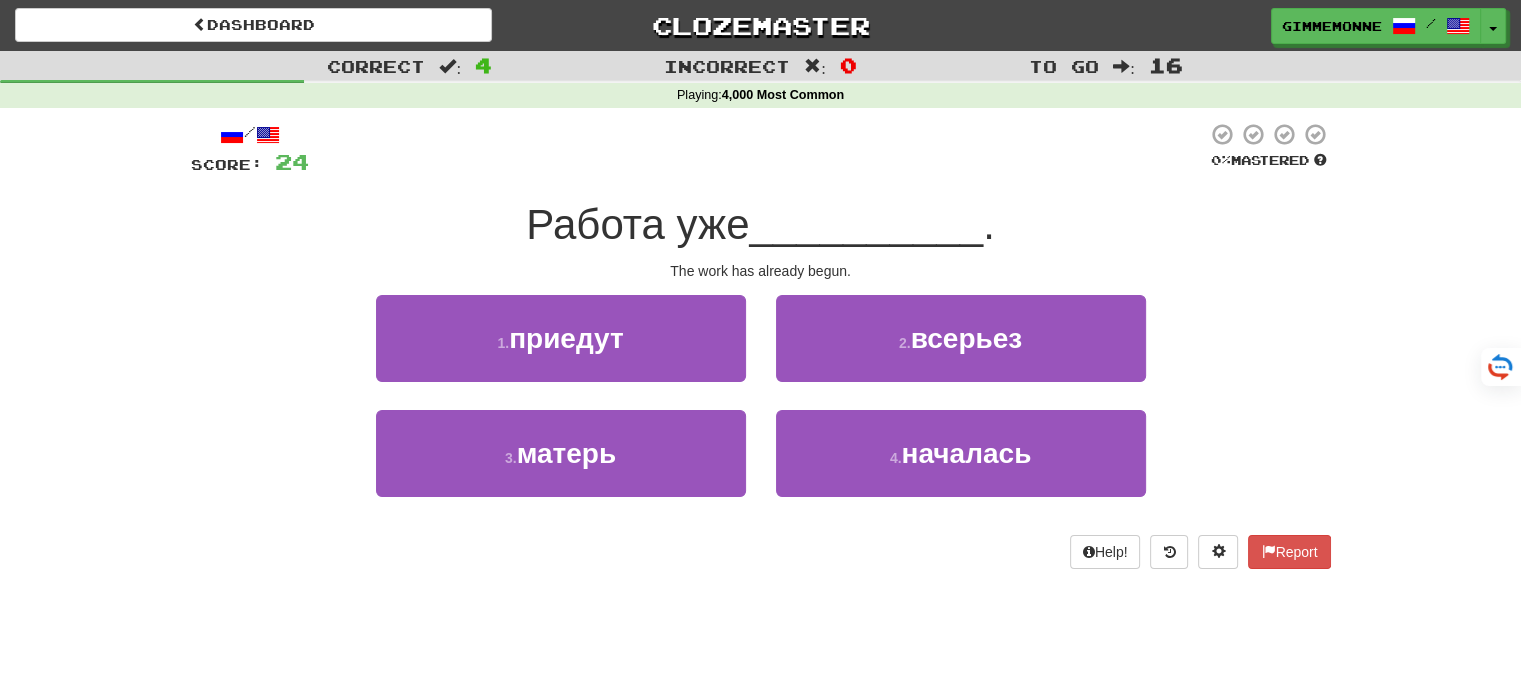 click on "3 . мать" at bounding box center (561, 467) 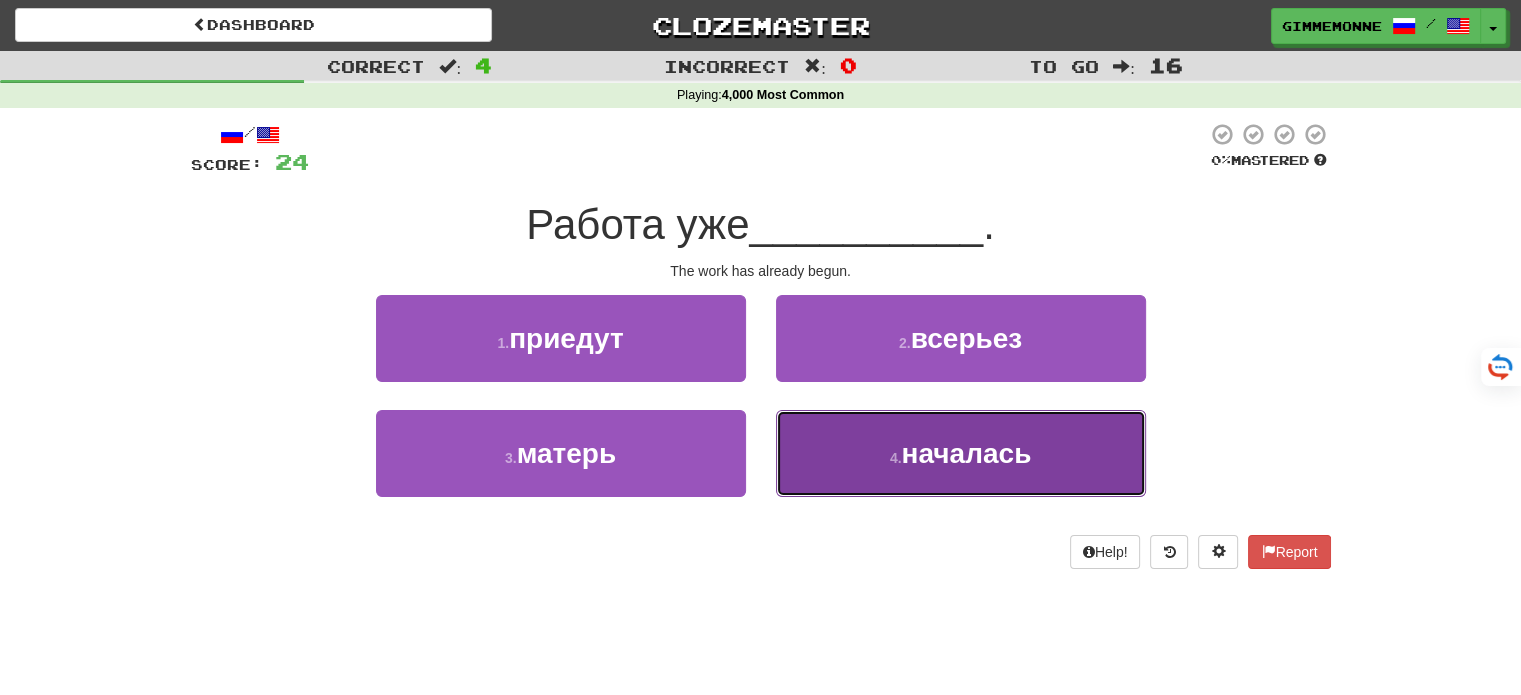 click on "4 . началась" at bounding box center (961, 453) 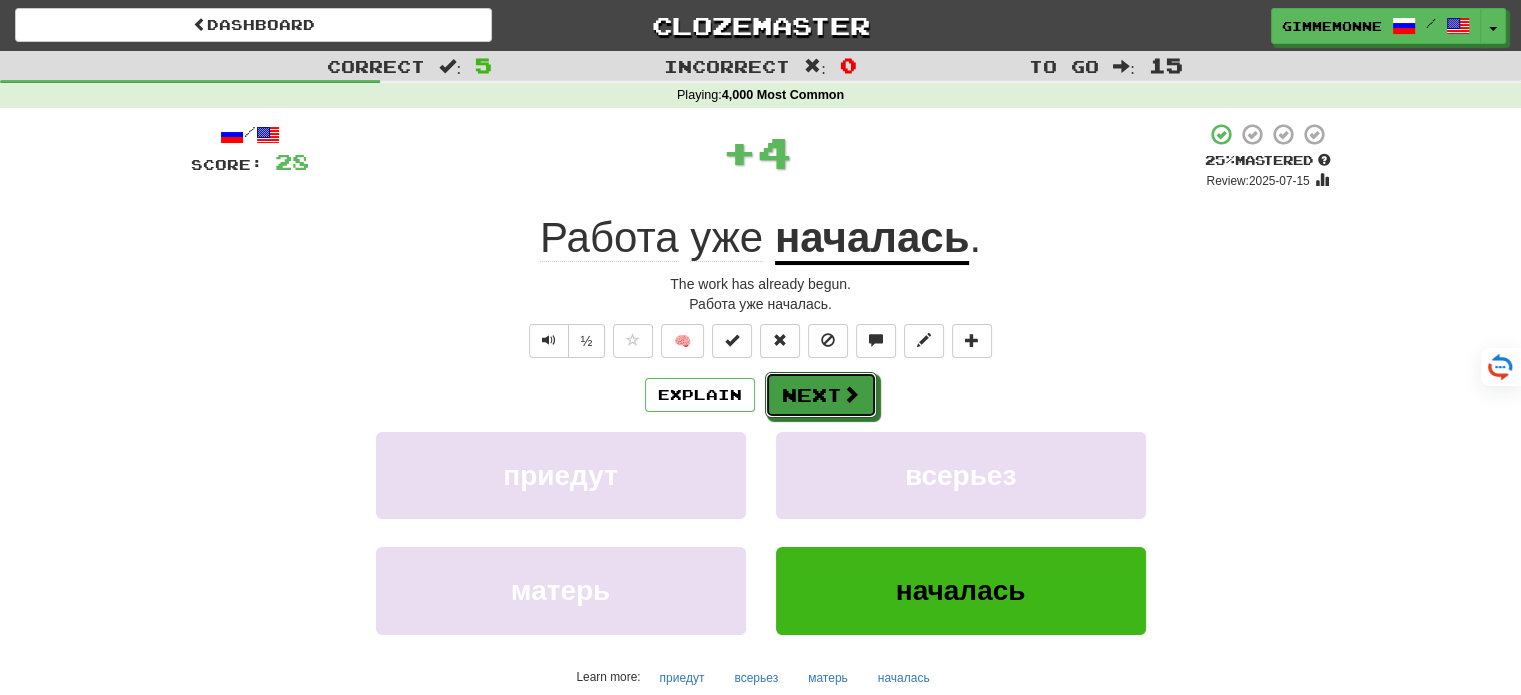 click on "Next" at bounding box center (821, 395) 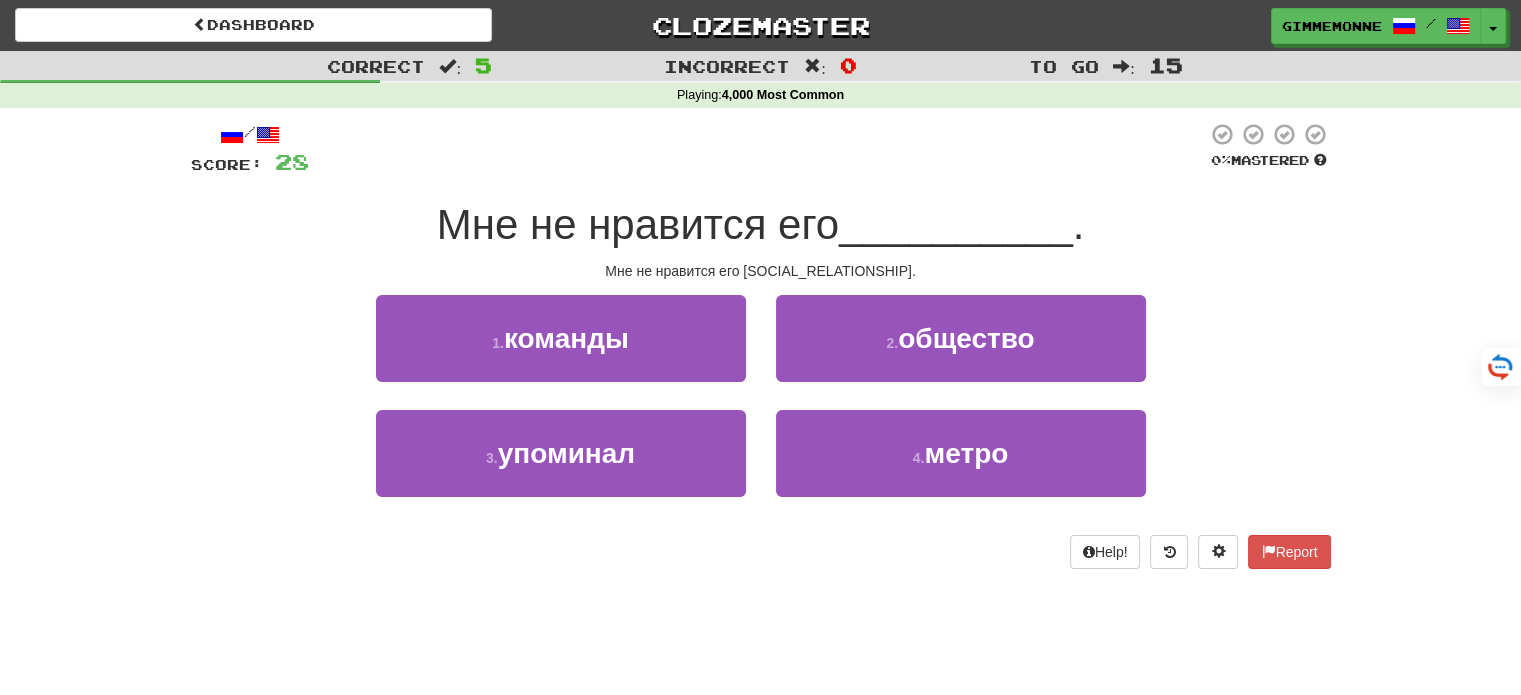 click on "2 . общество" at bounding box center [961, 352] 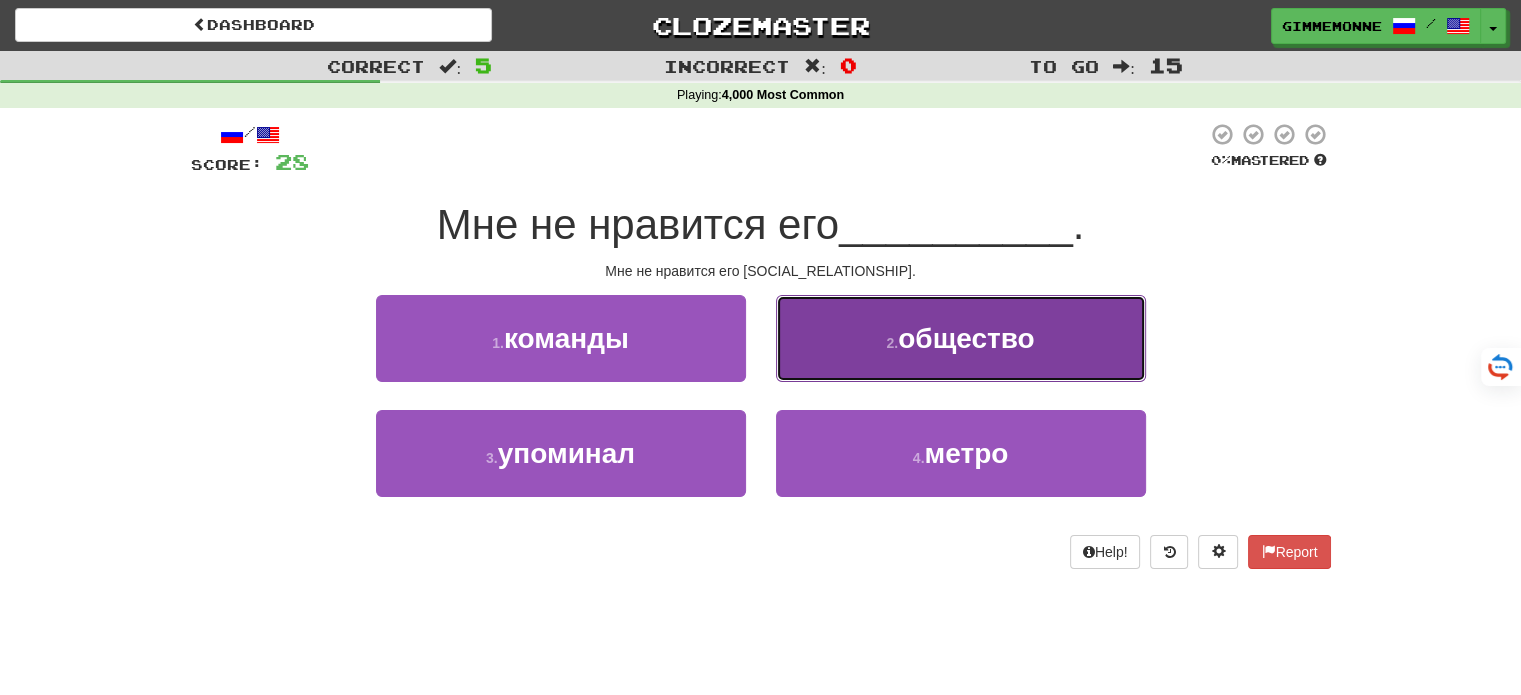 click on "2 . общество" at bounding box center [961, 338] 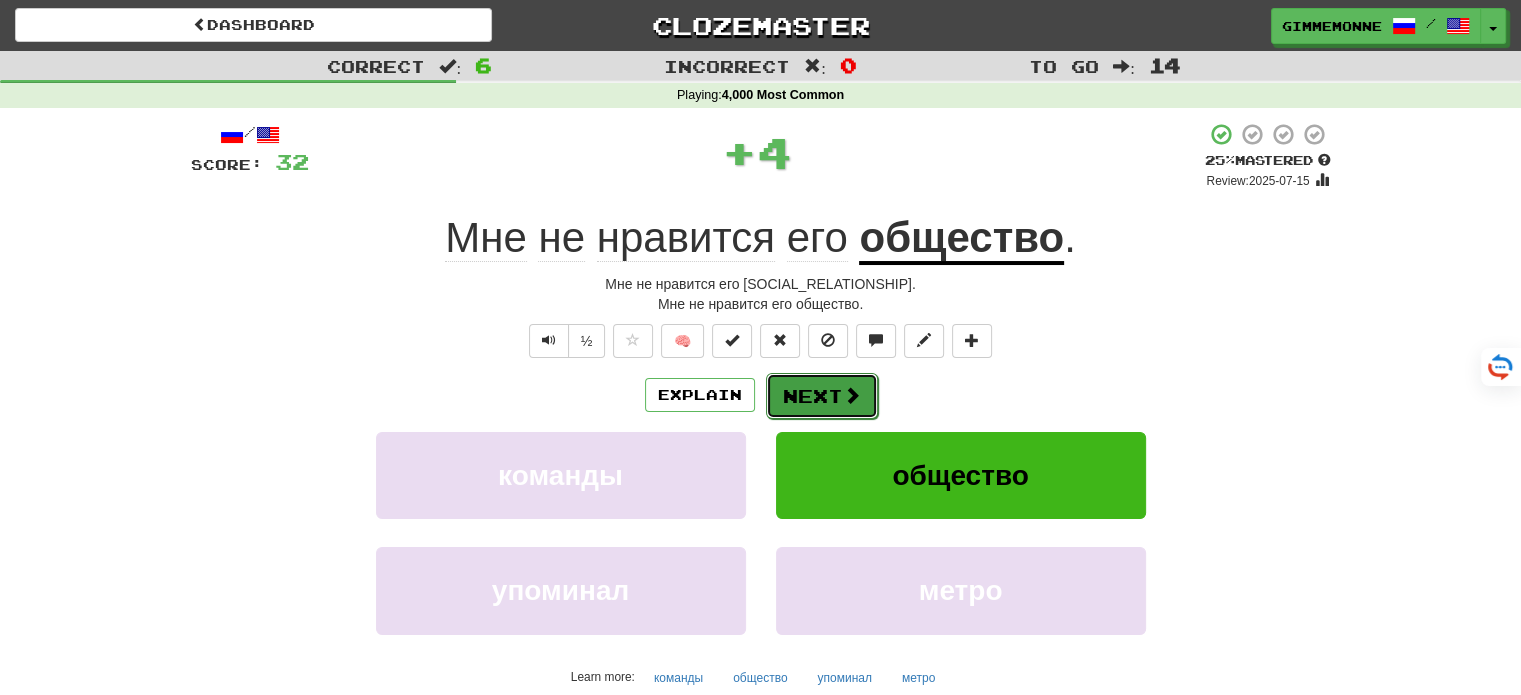 click on "Next" at bounding box center (822, 396) 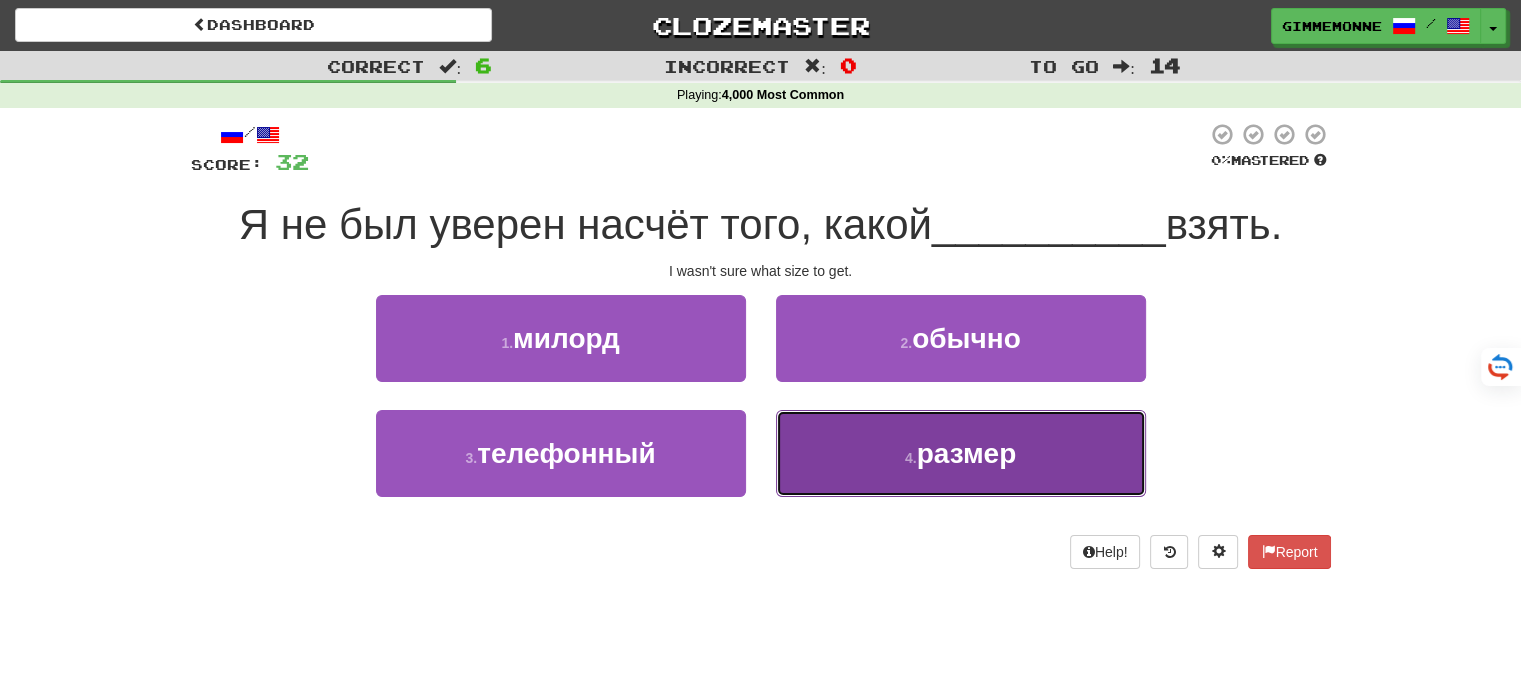 click on "4 . размер" at bounding box center (961, 453) 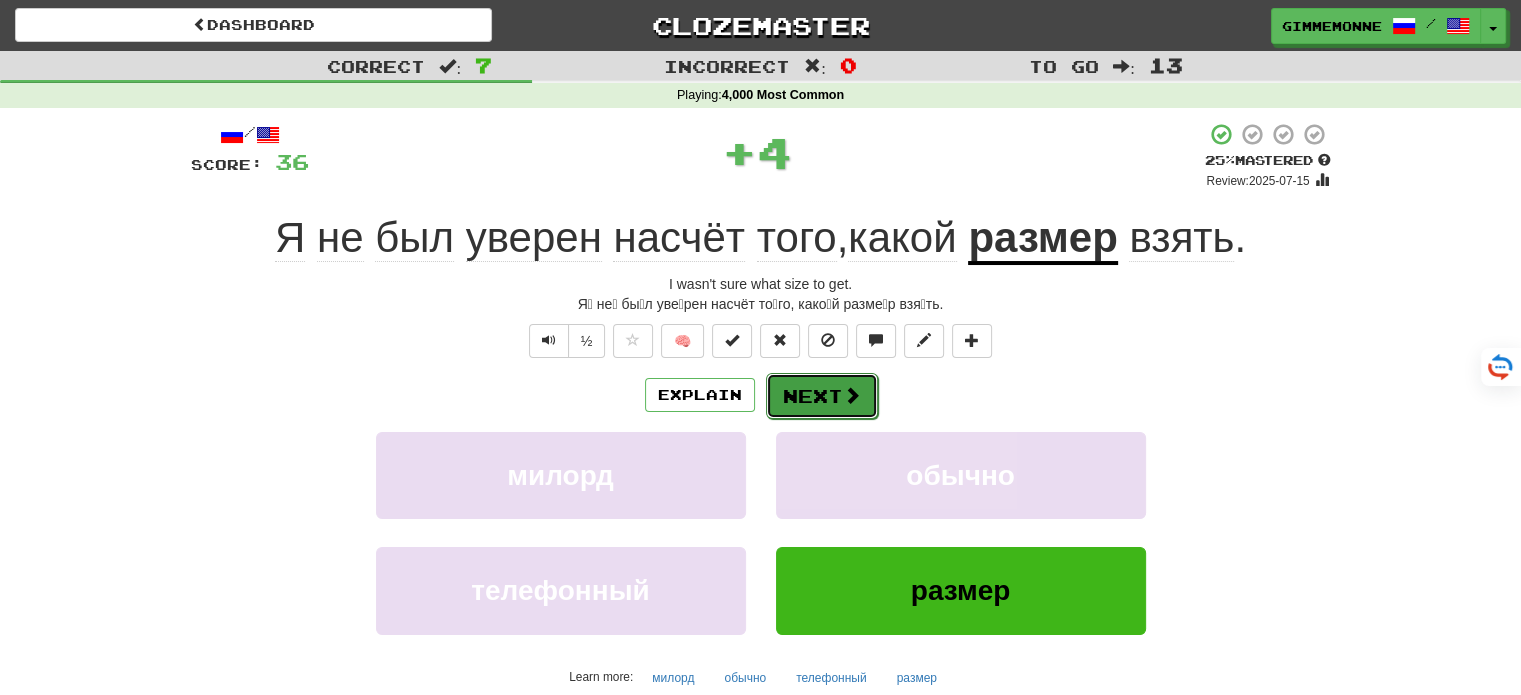 click on "Next" at bounding box center [822, 396] 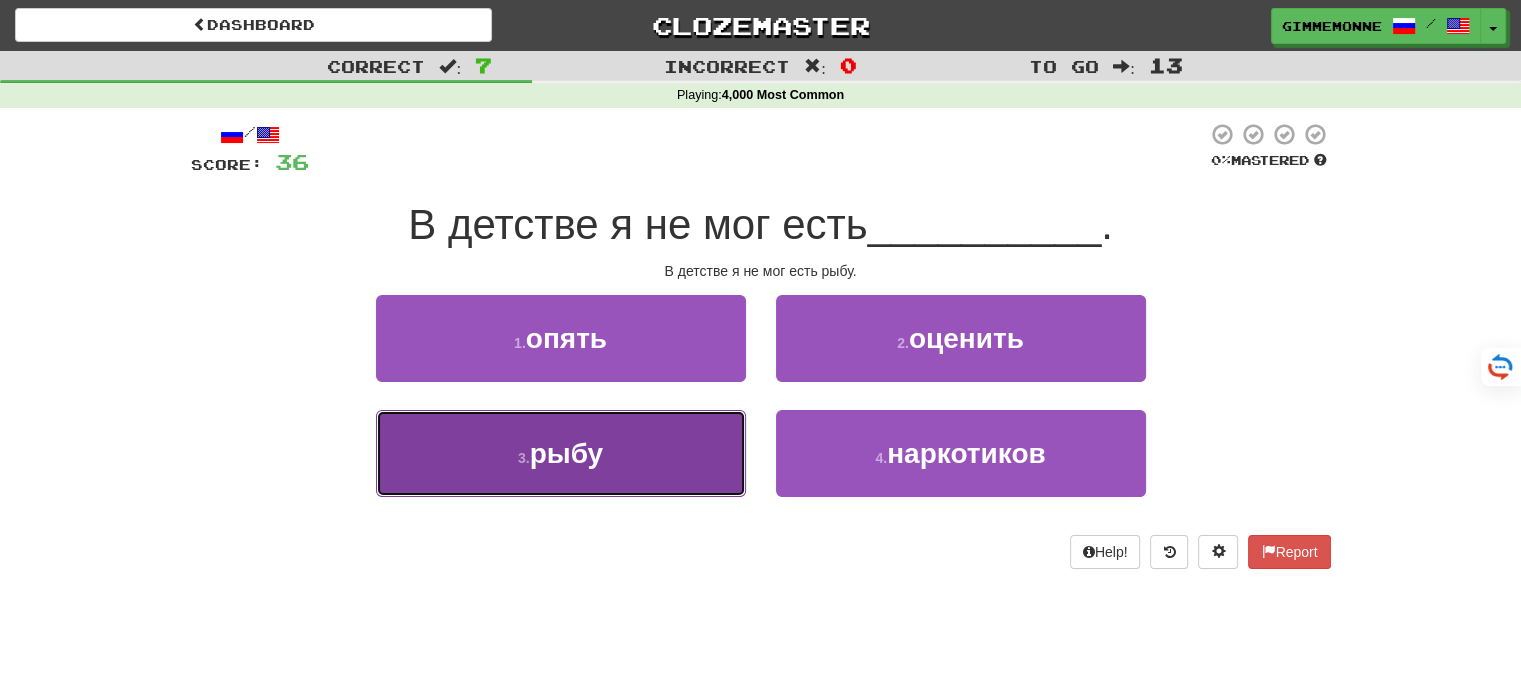 click on "3 . рыбу" at bounding box center (561, 453) 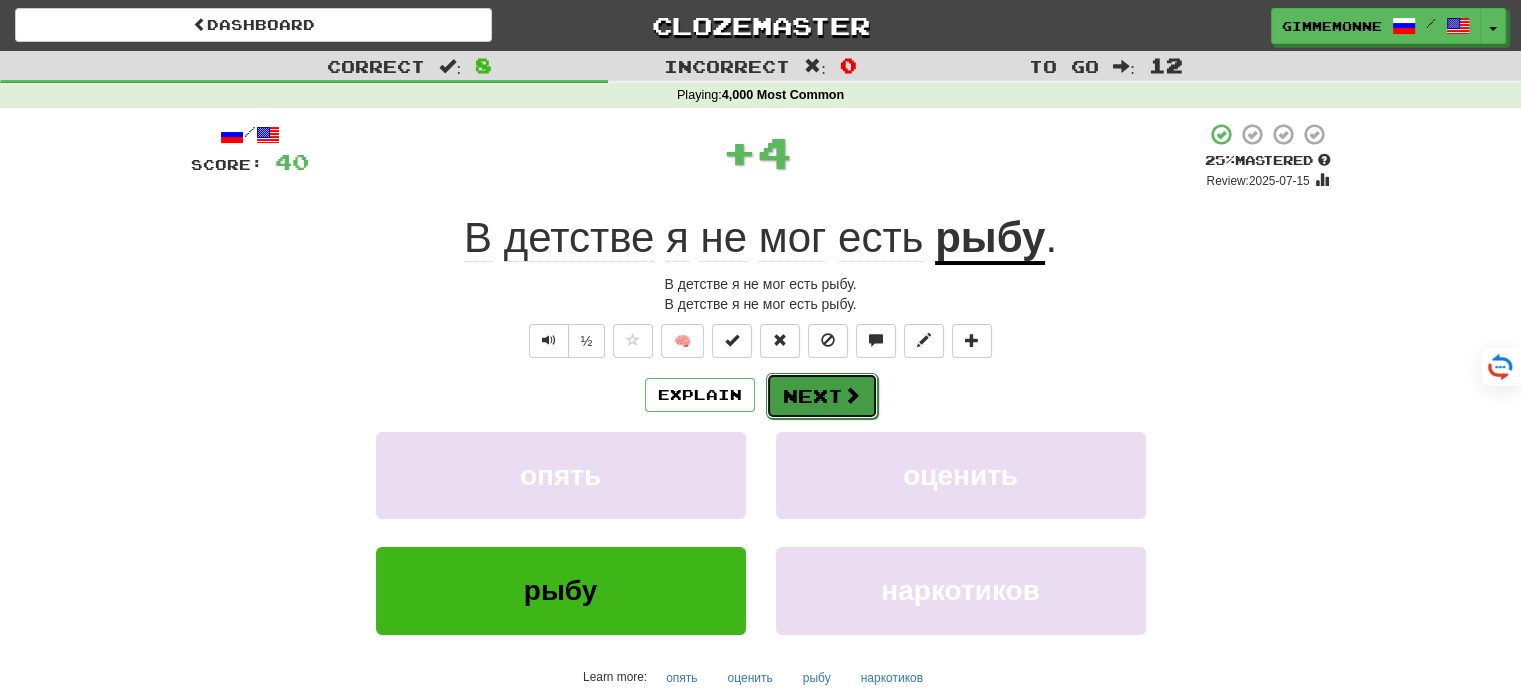 click on "Next" at bounding box center (822, 396) 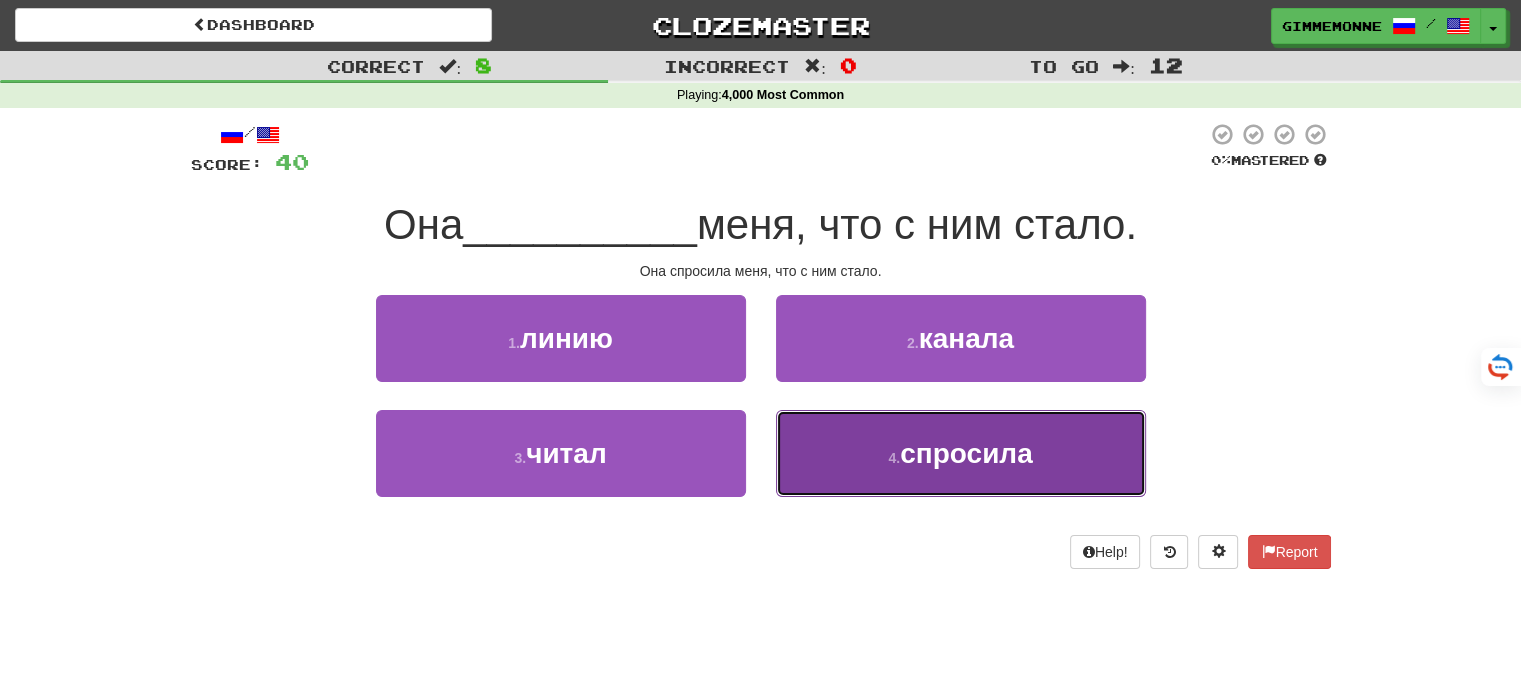 click on "4 ." at bounding box center (894, 458) 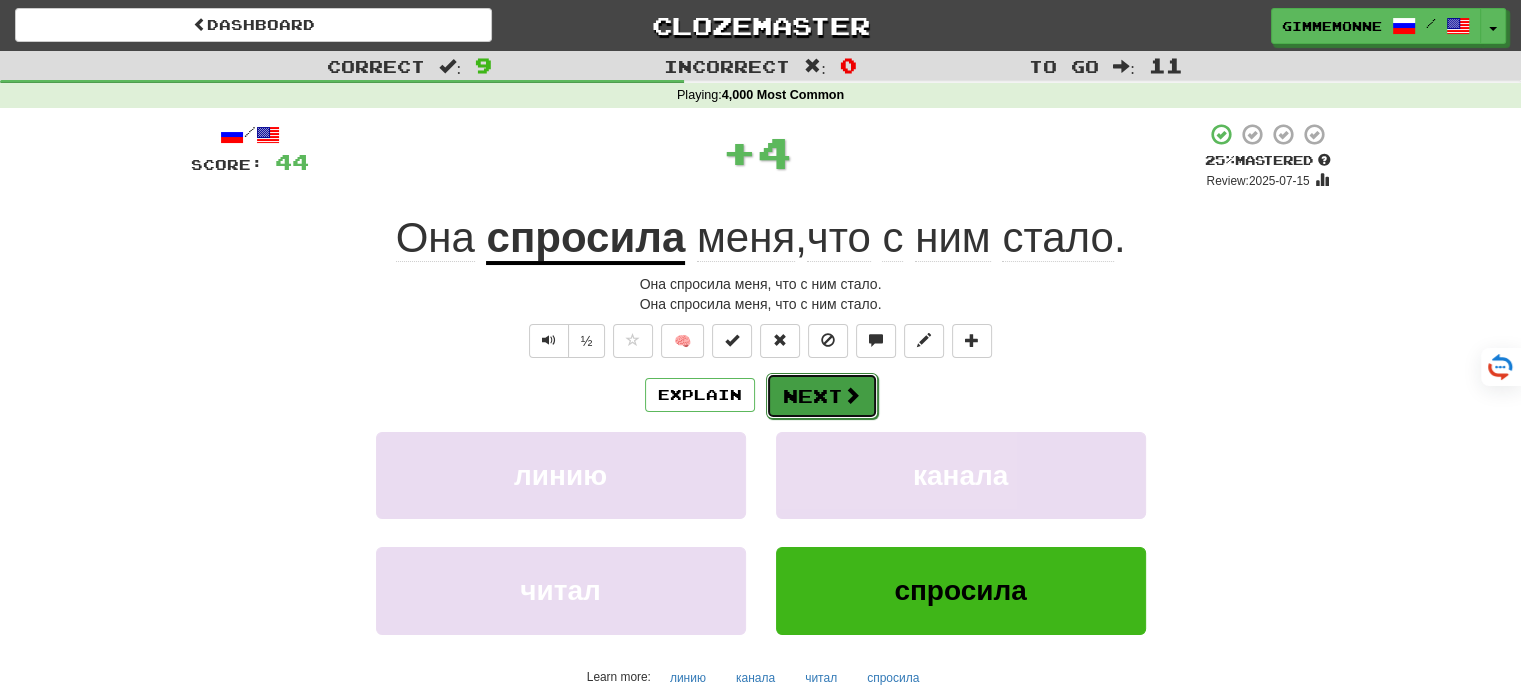 click at bounding box center (852, 395) 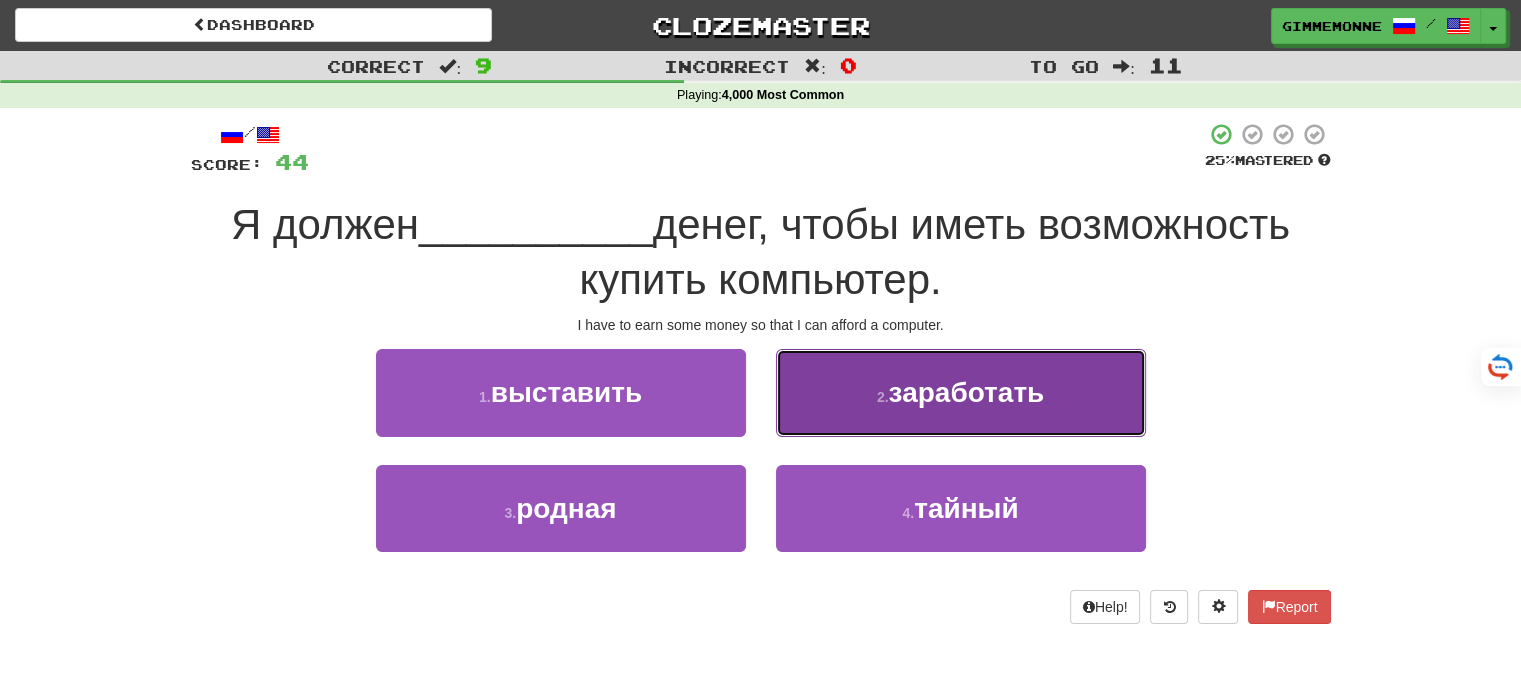 click on "2 . заработать" at bounding box center (961, 392) 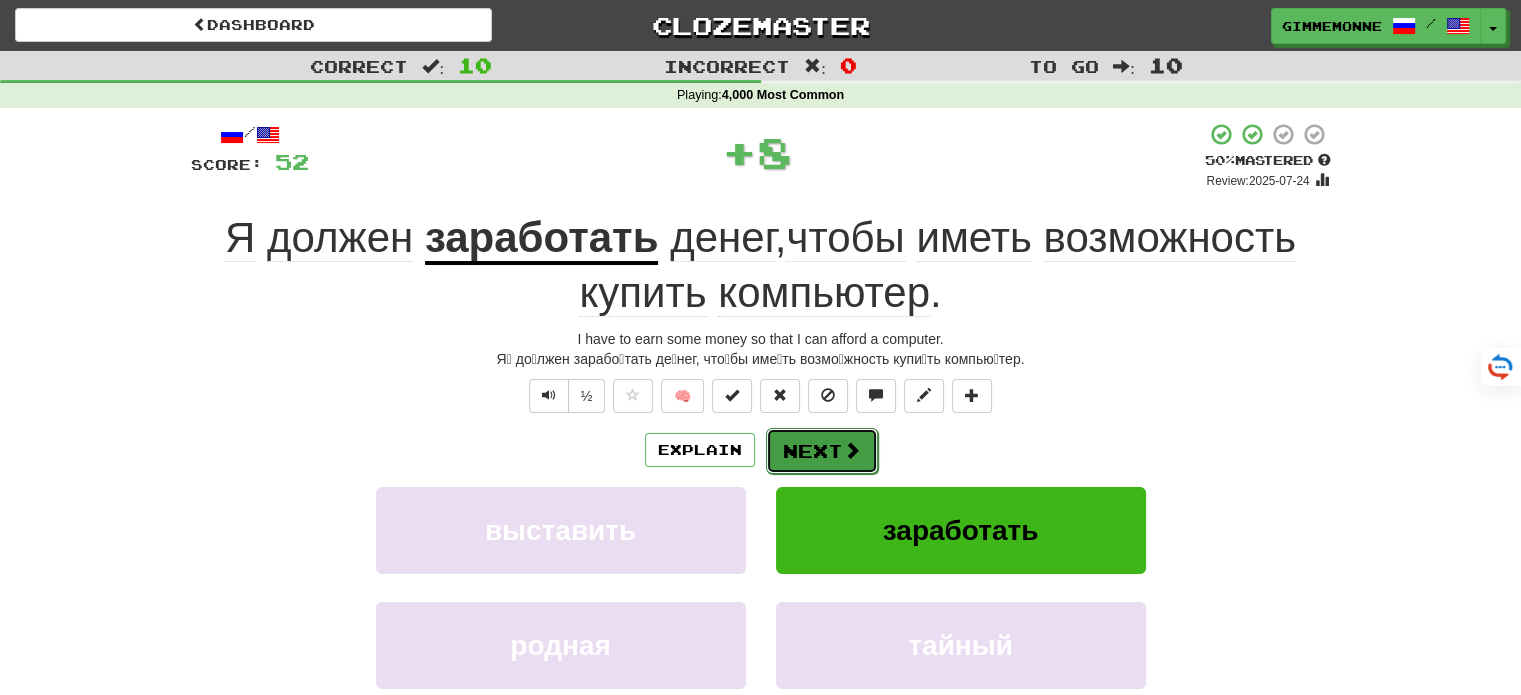 click on "Next" at bounding box center (822, 451) 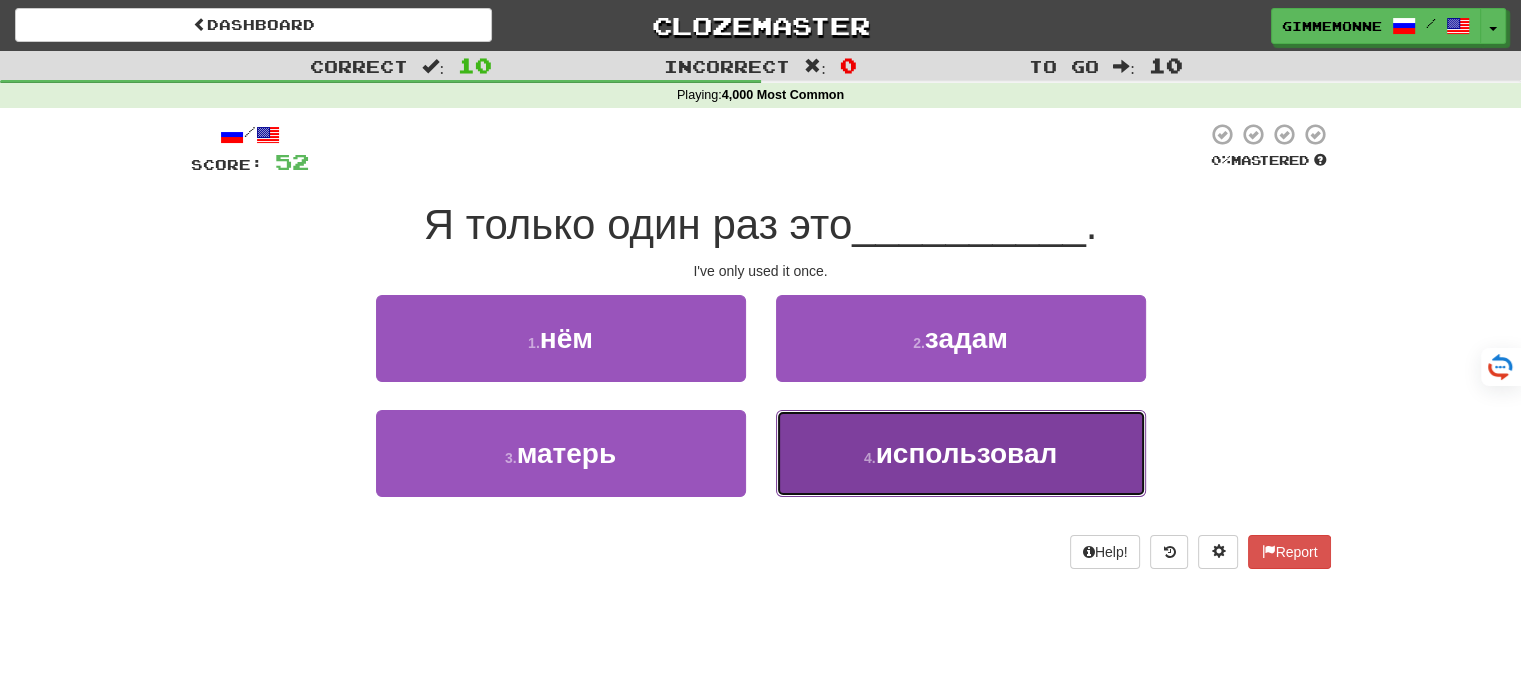 click on "использовал" at bounding box center [967, 453] 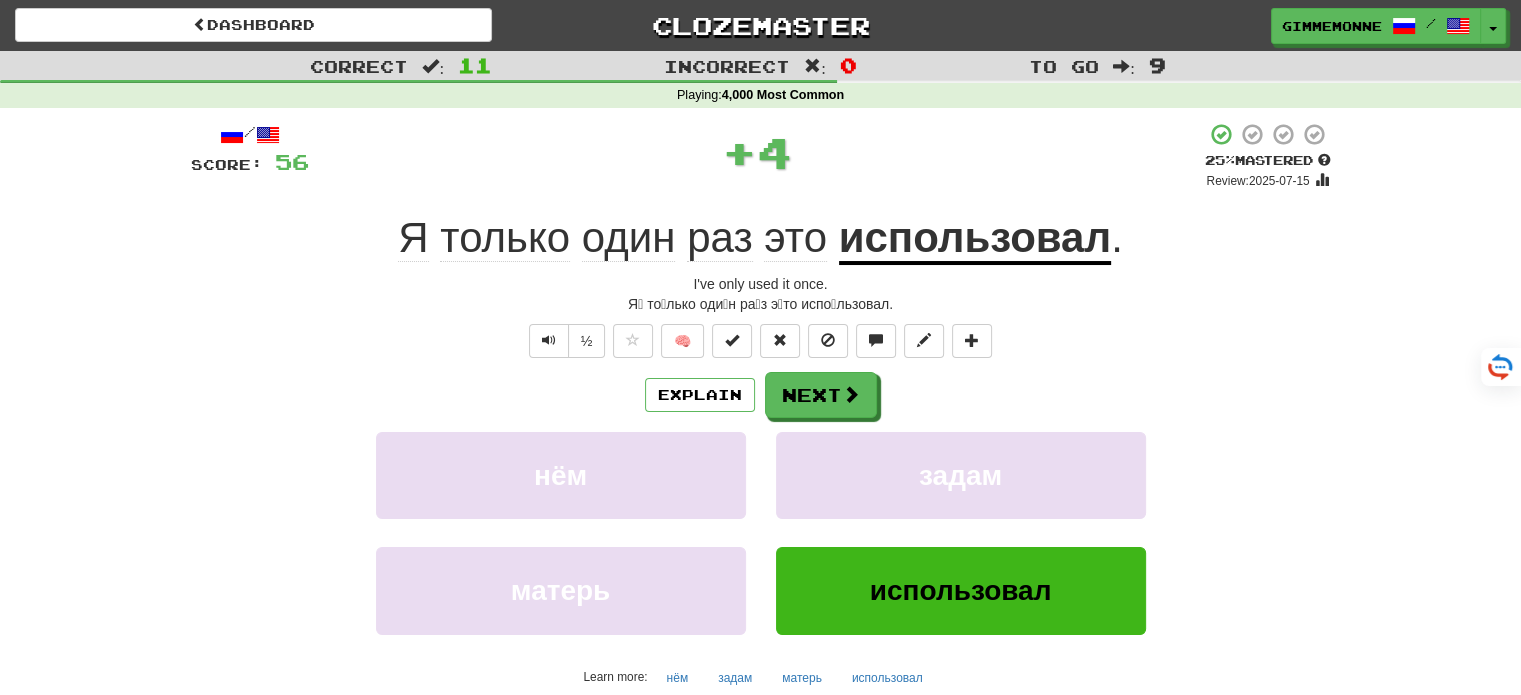click on "Explain Next нём задам матерь использовал Learn more: нём задам матерь использовал" at bounding box center [761, 532] 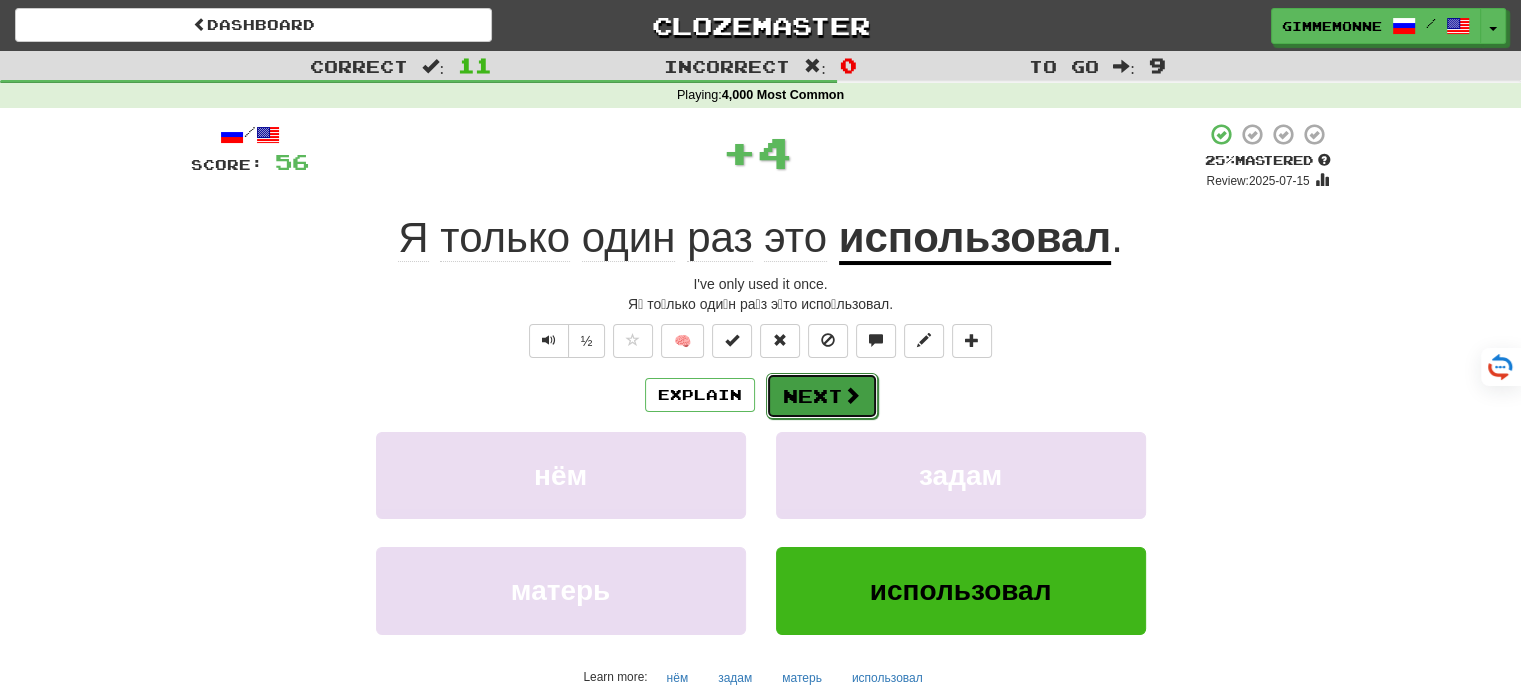 click on "Next" at bounding box center [822, 396] 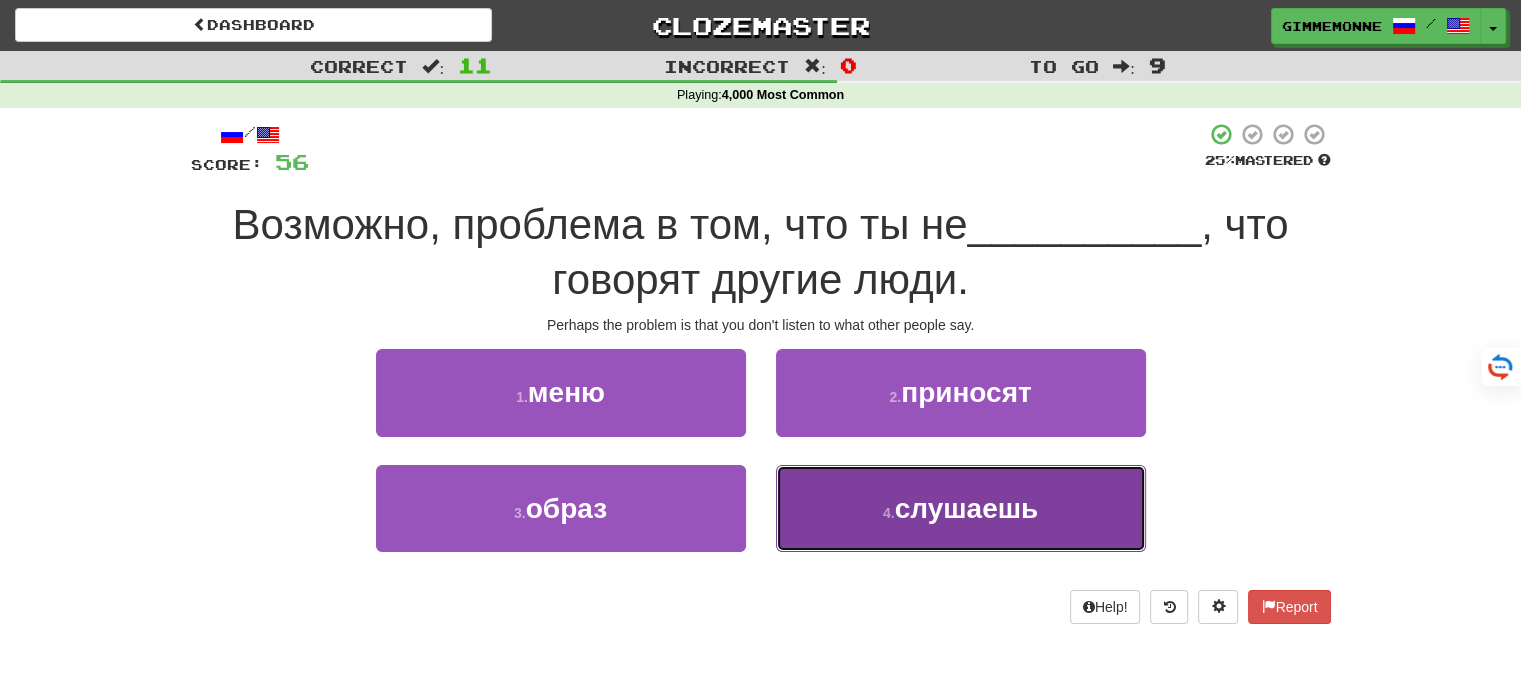 click on "4 . слушаешь" at bounding box center (961, 508) 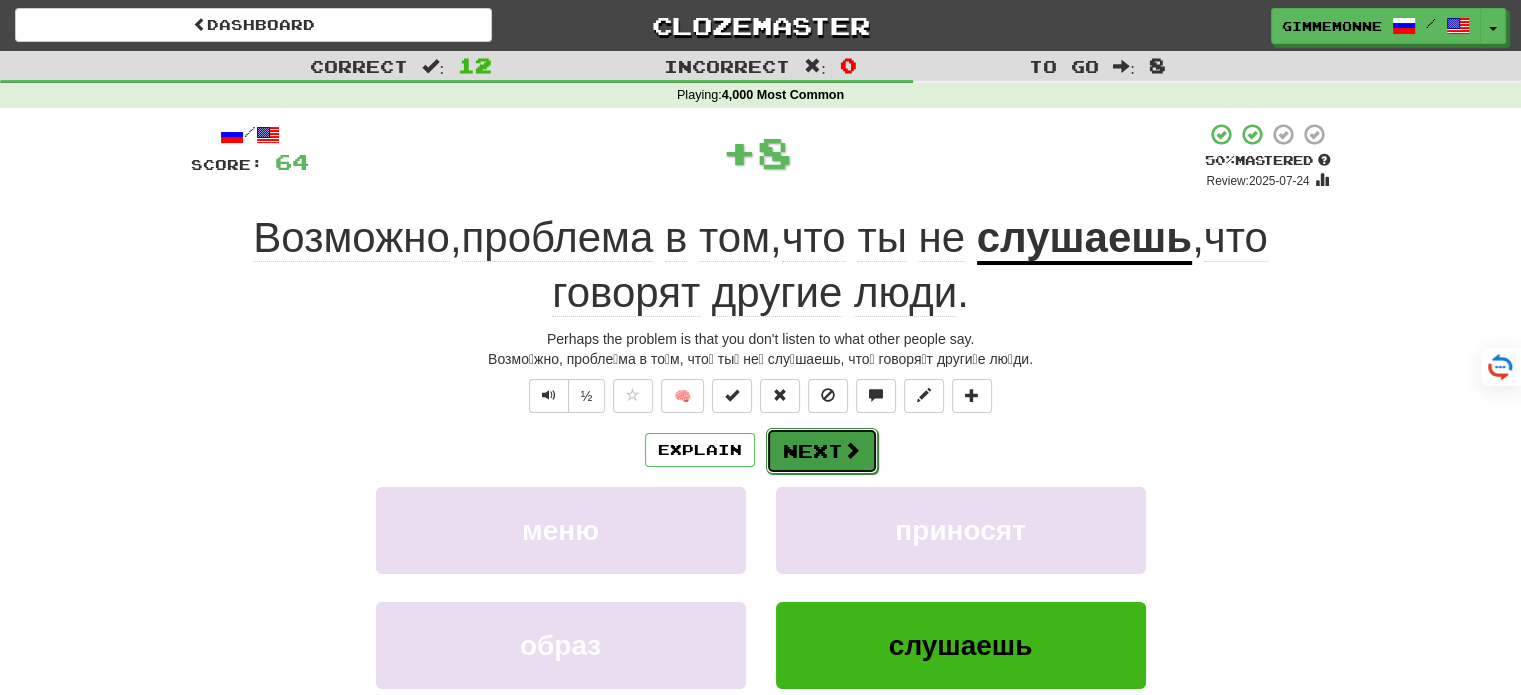 click on "Next" at bounding box center (822, 451) 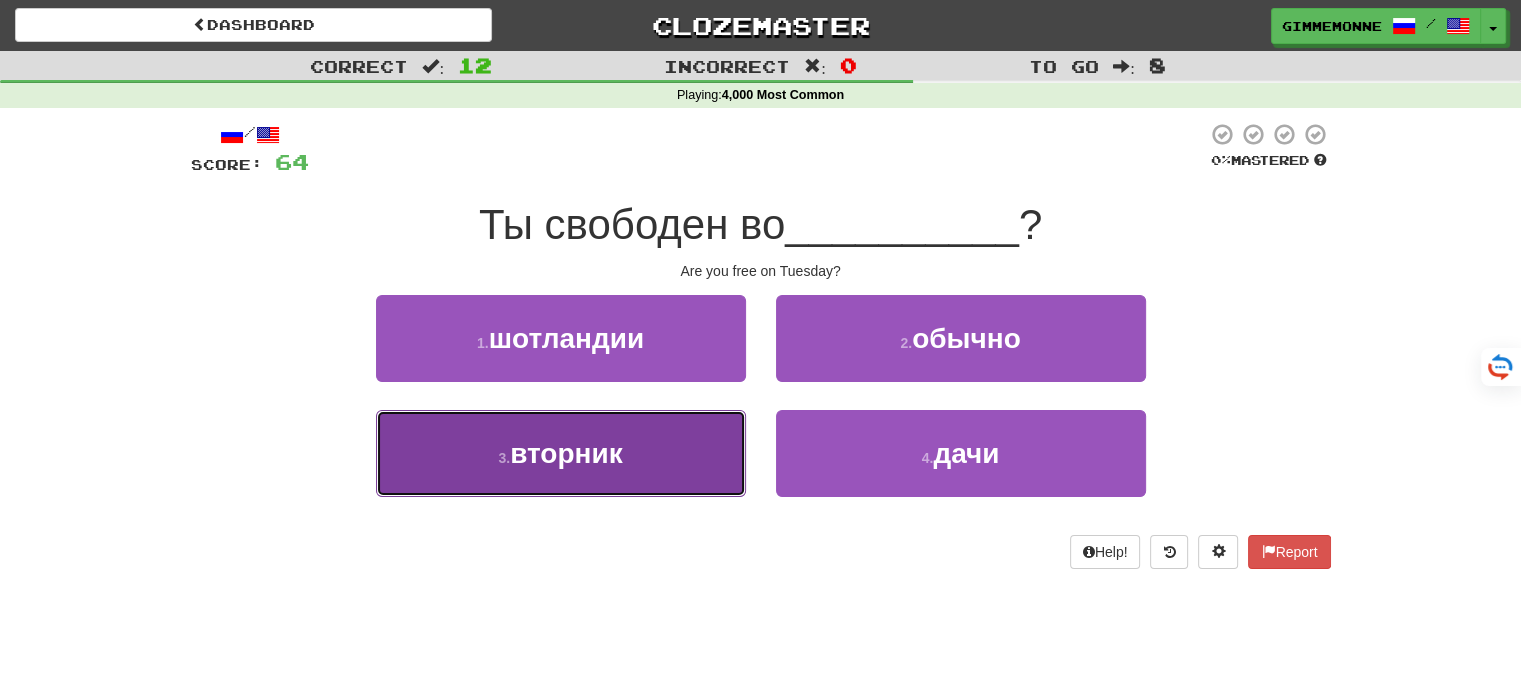 click on "3 . вторник" at bounding box center (561, 453) 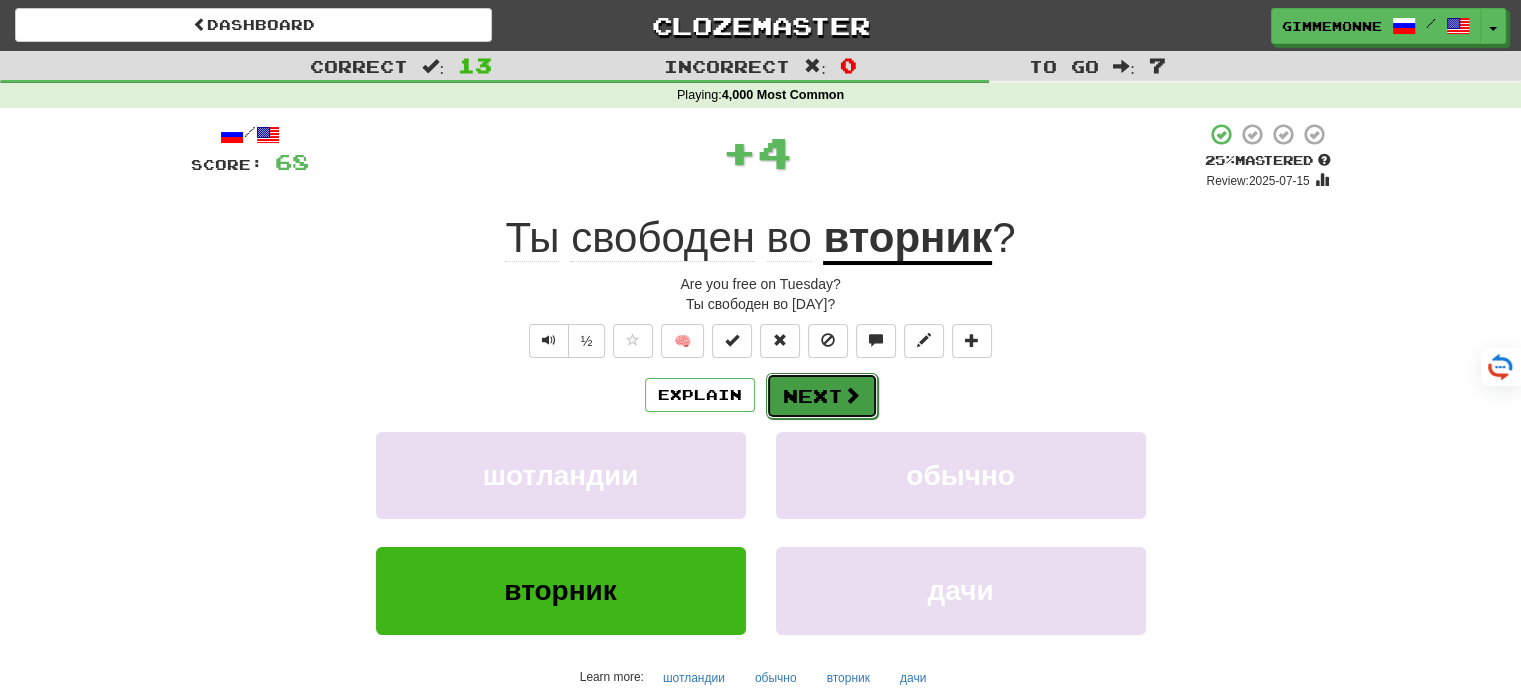 click on "Next" at bounding box center (822, 396) 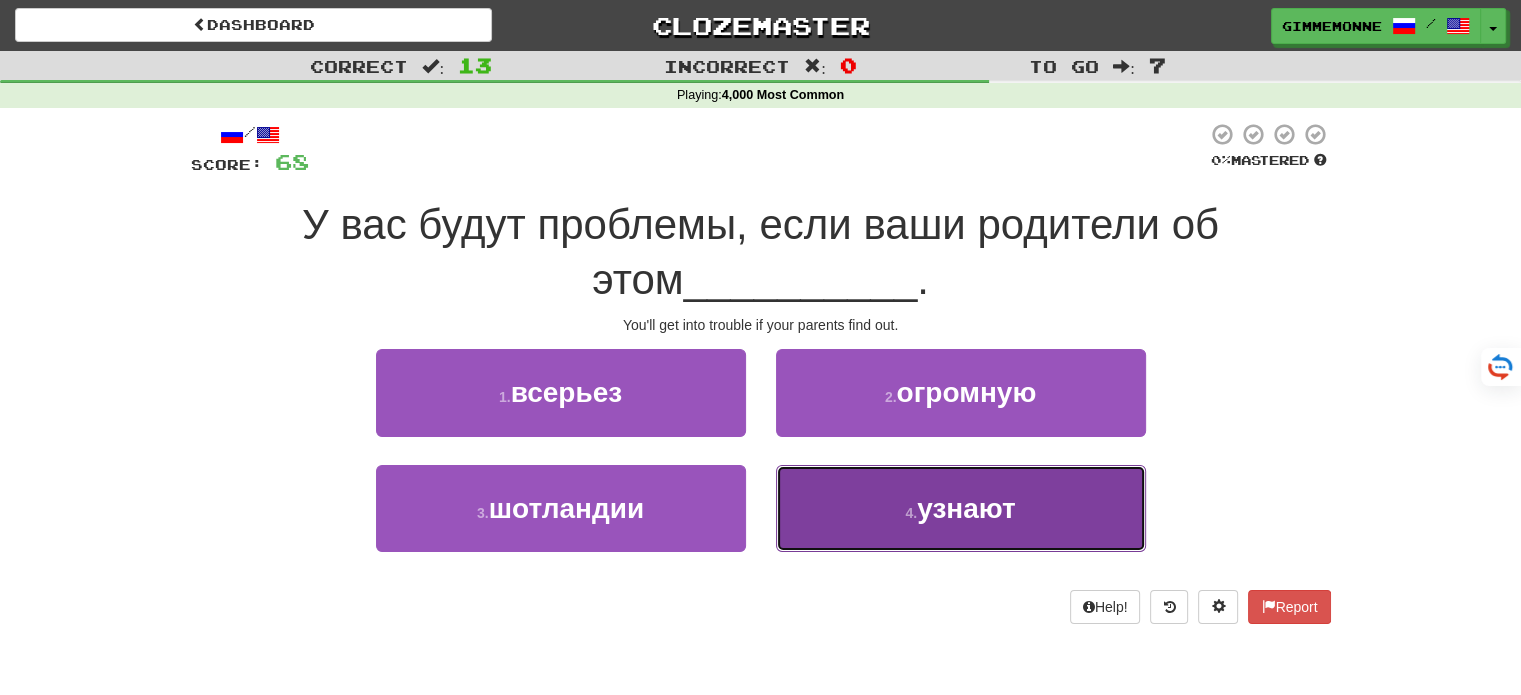 click on "4 .  узнают" at bounding box center [961, 508] 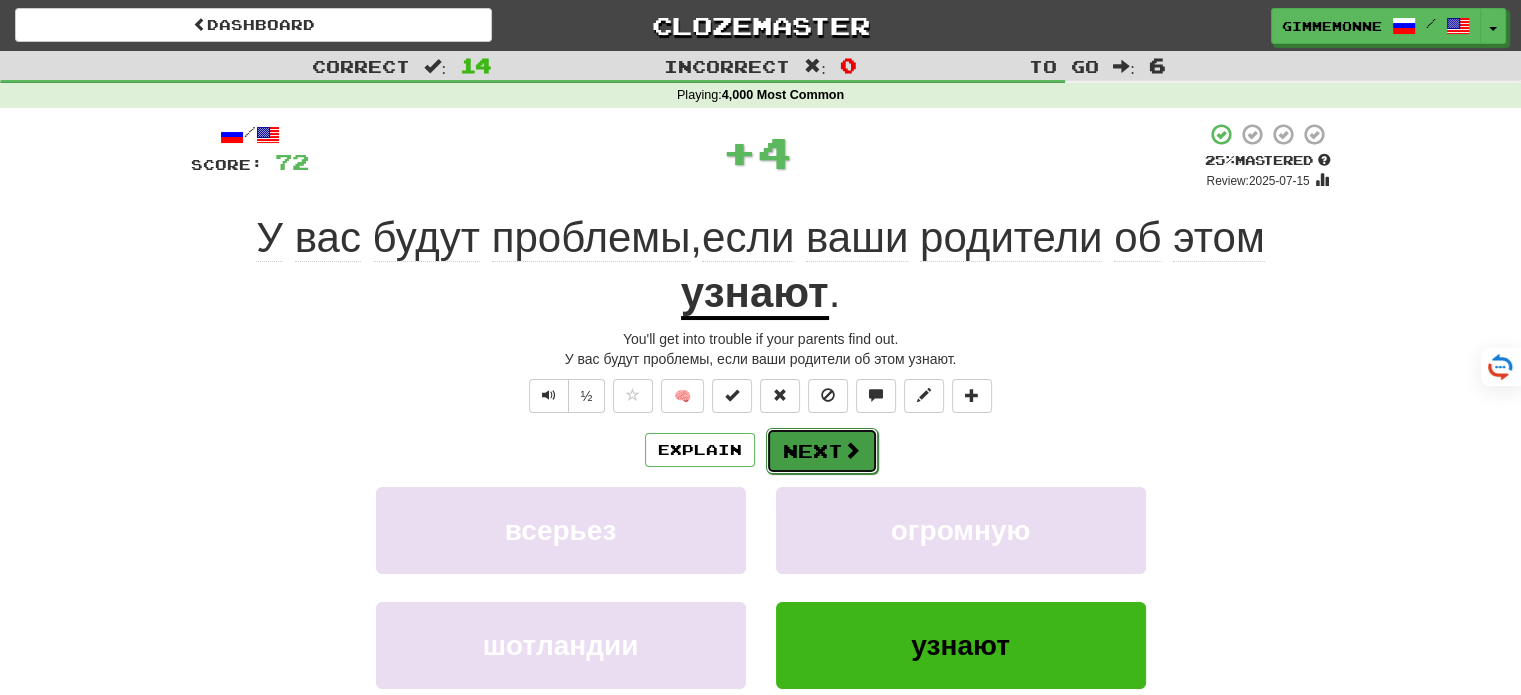 click on "Next" at bounding box center [822, 451] 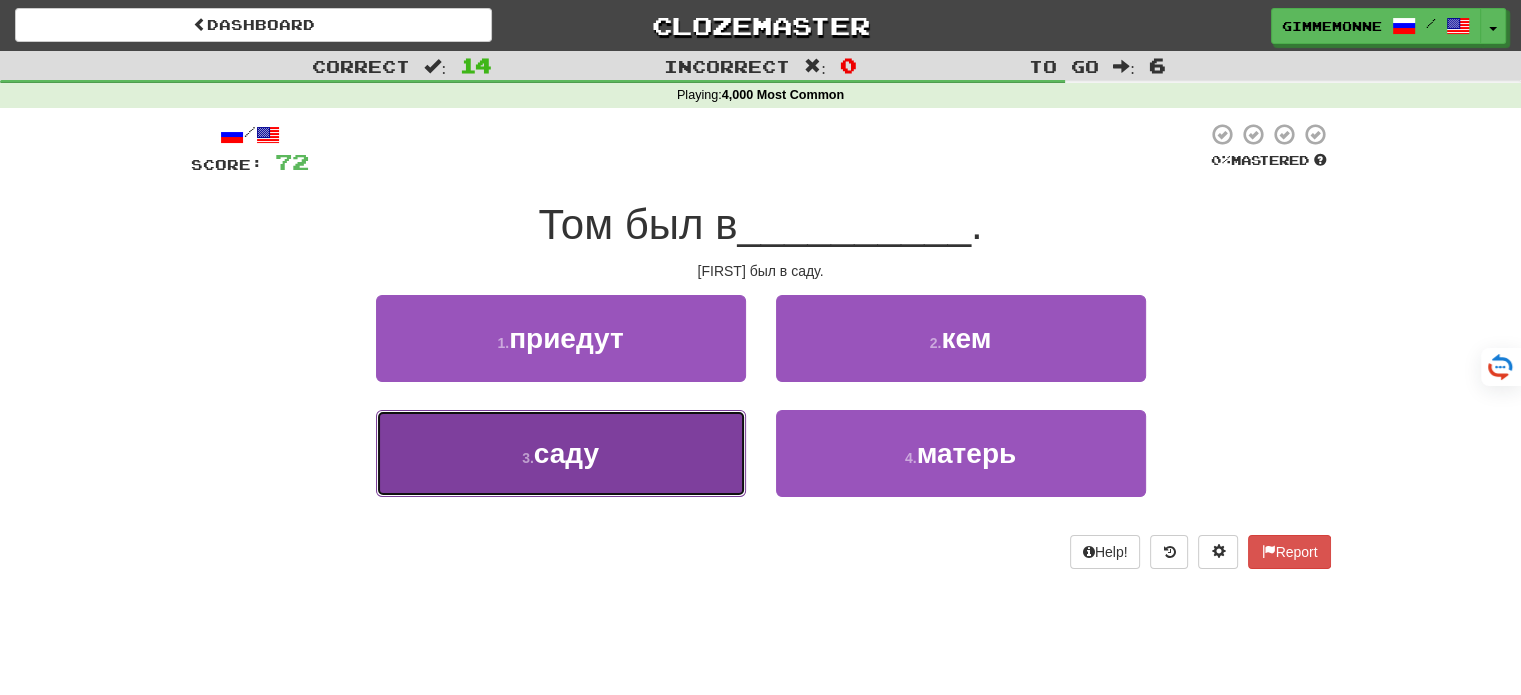 click on "3 .  саду" at bounding box center (561, 453) 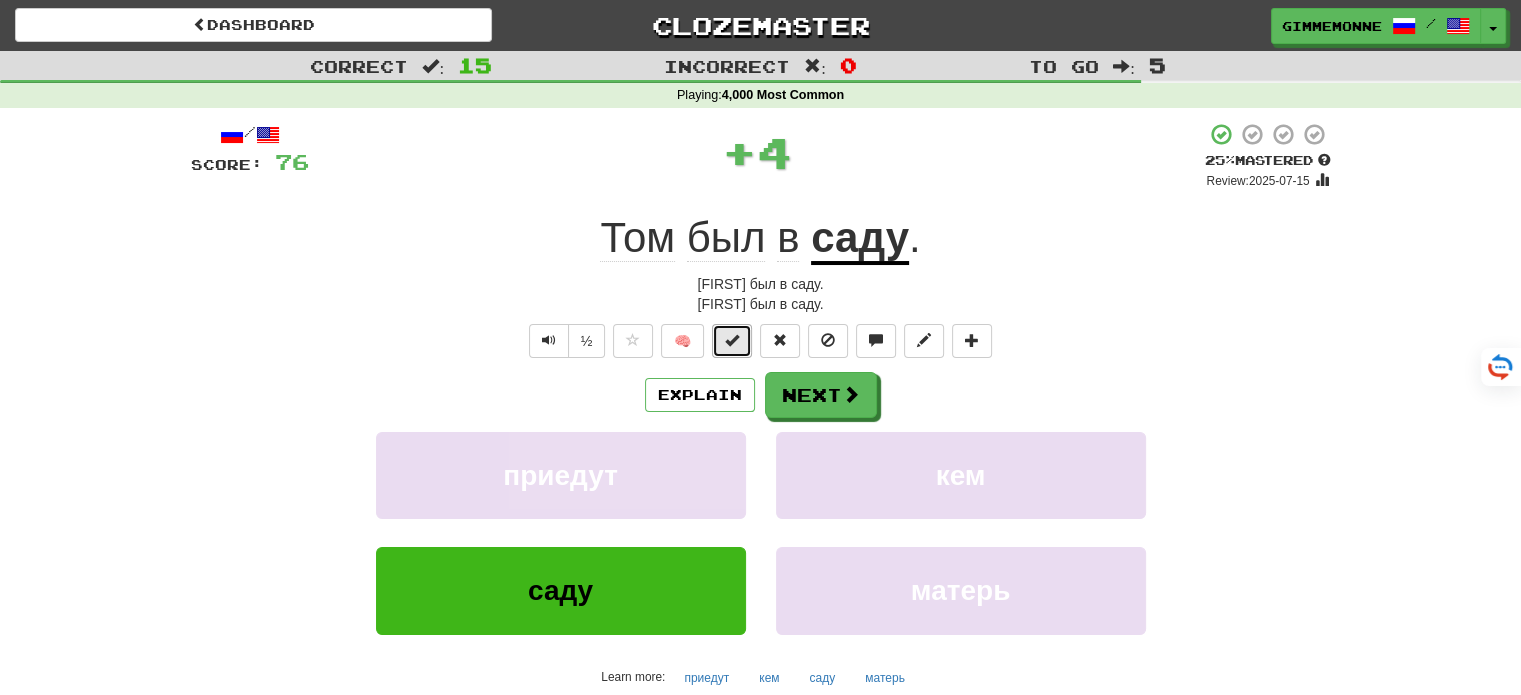 click at bounding box center [732, 340] 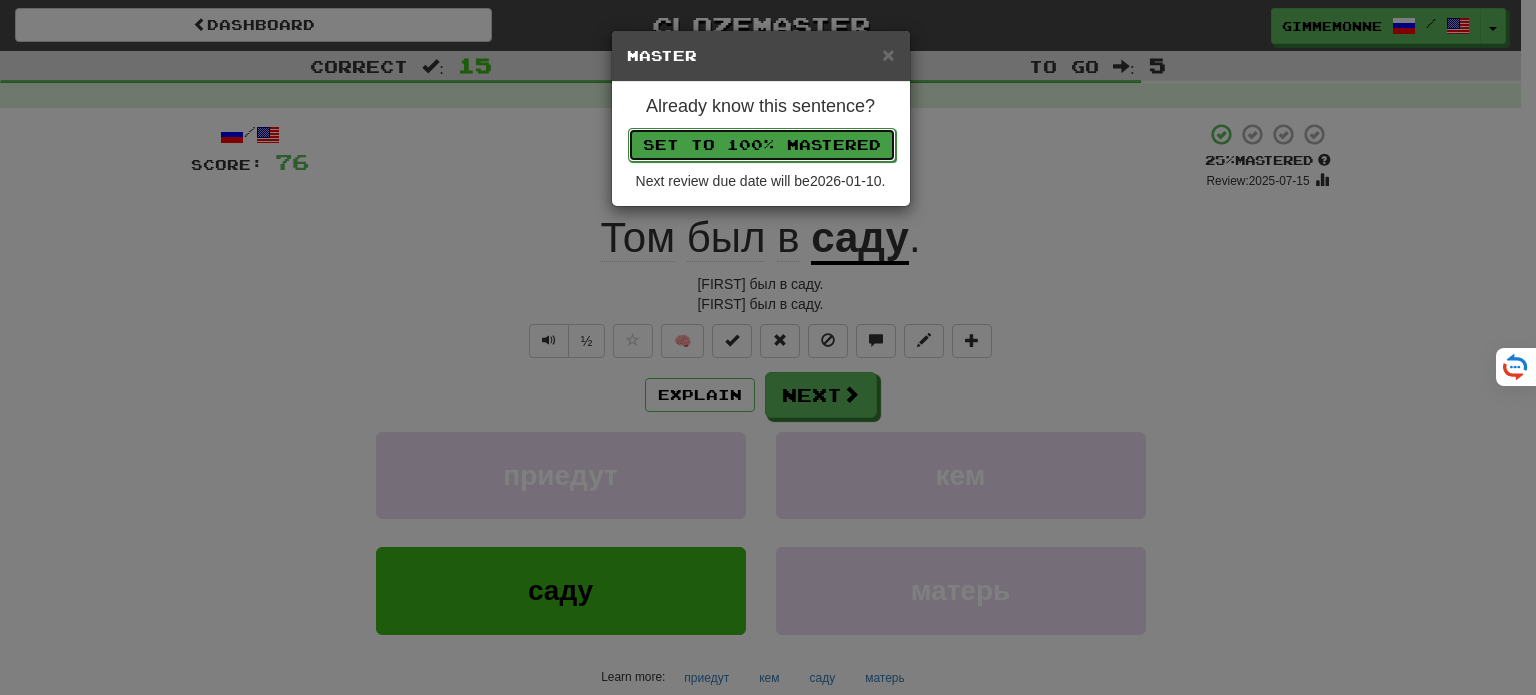 click on "Set to 100% Mastered" at bounding box center [762, 145] 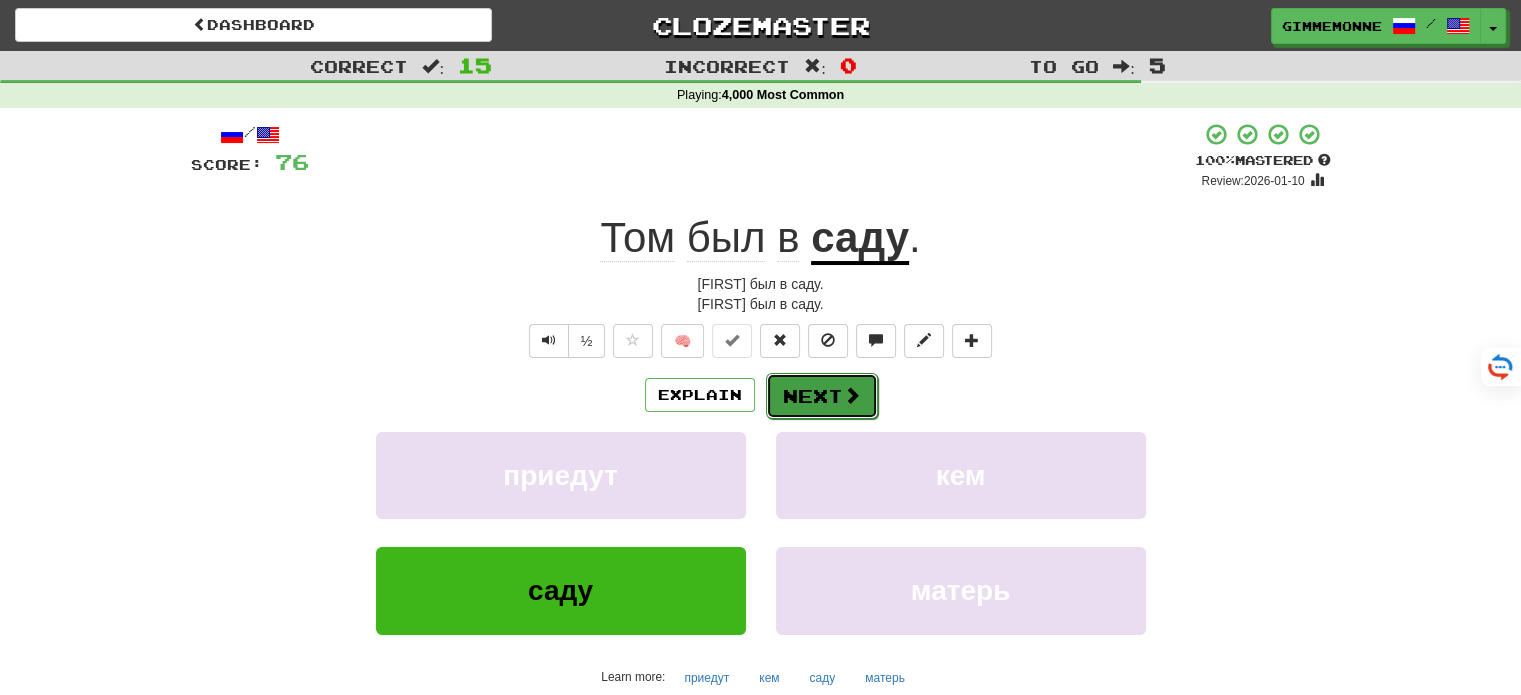 click on "Next" at bounding box center [822, 396] 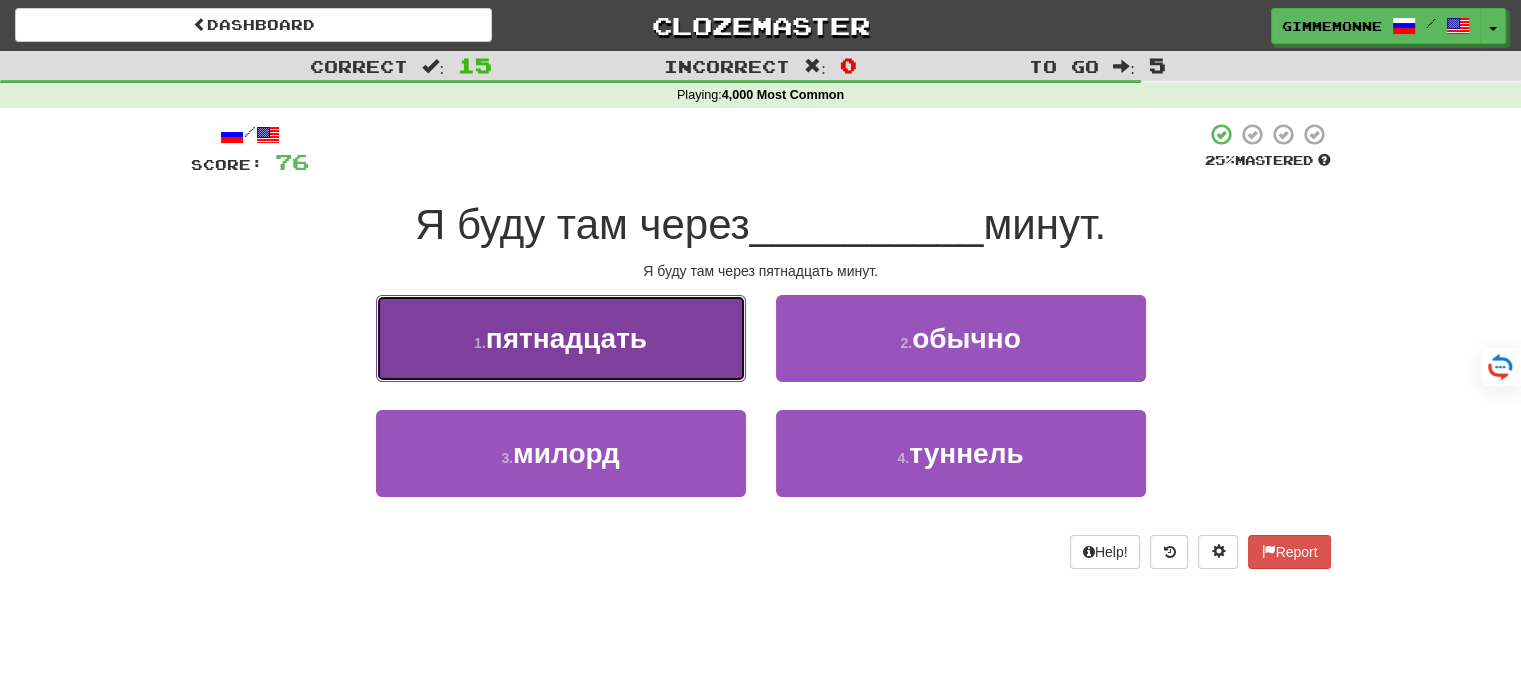 click on "1 . пятнадцать" at bounding box center (561, 338) 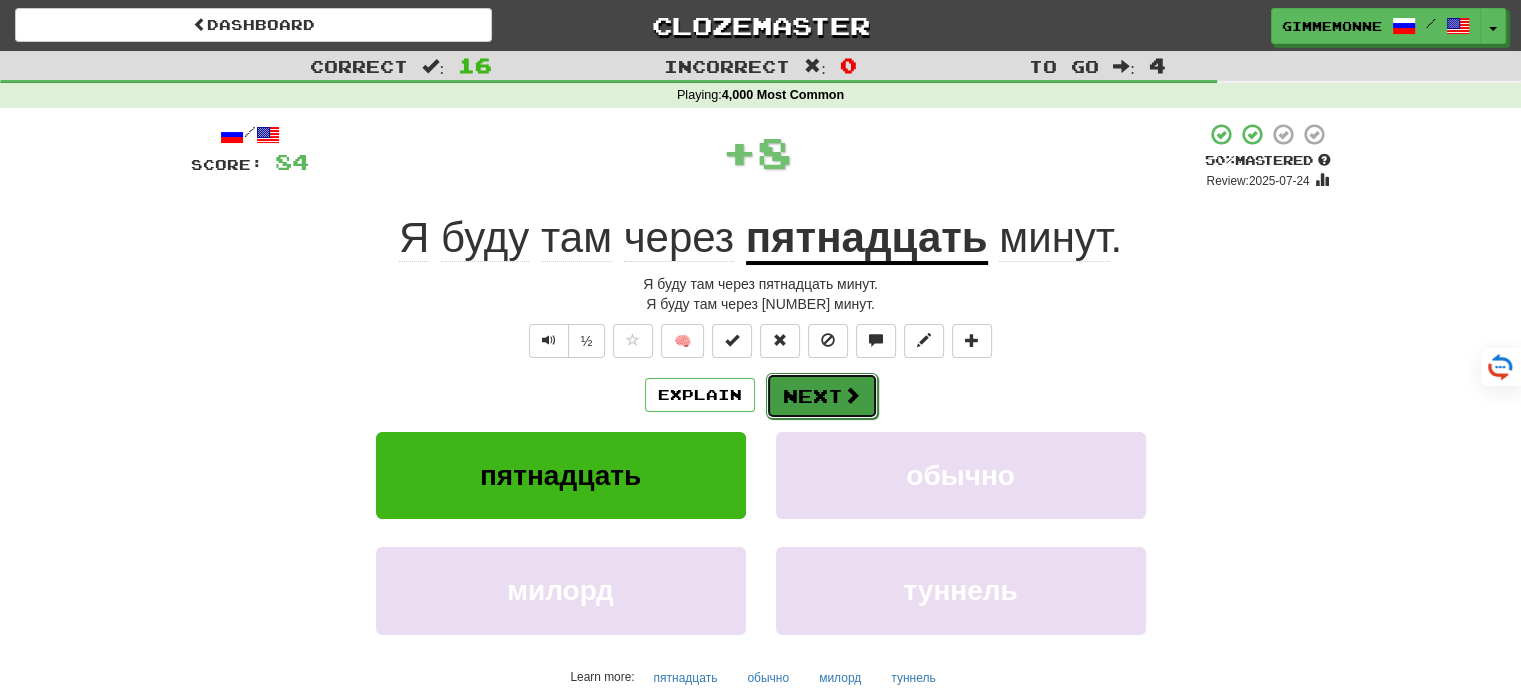 click on "Next" at bounding box center [822, 396] 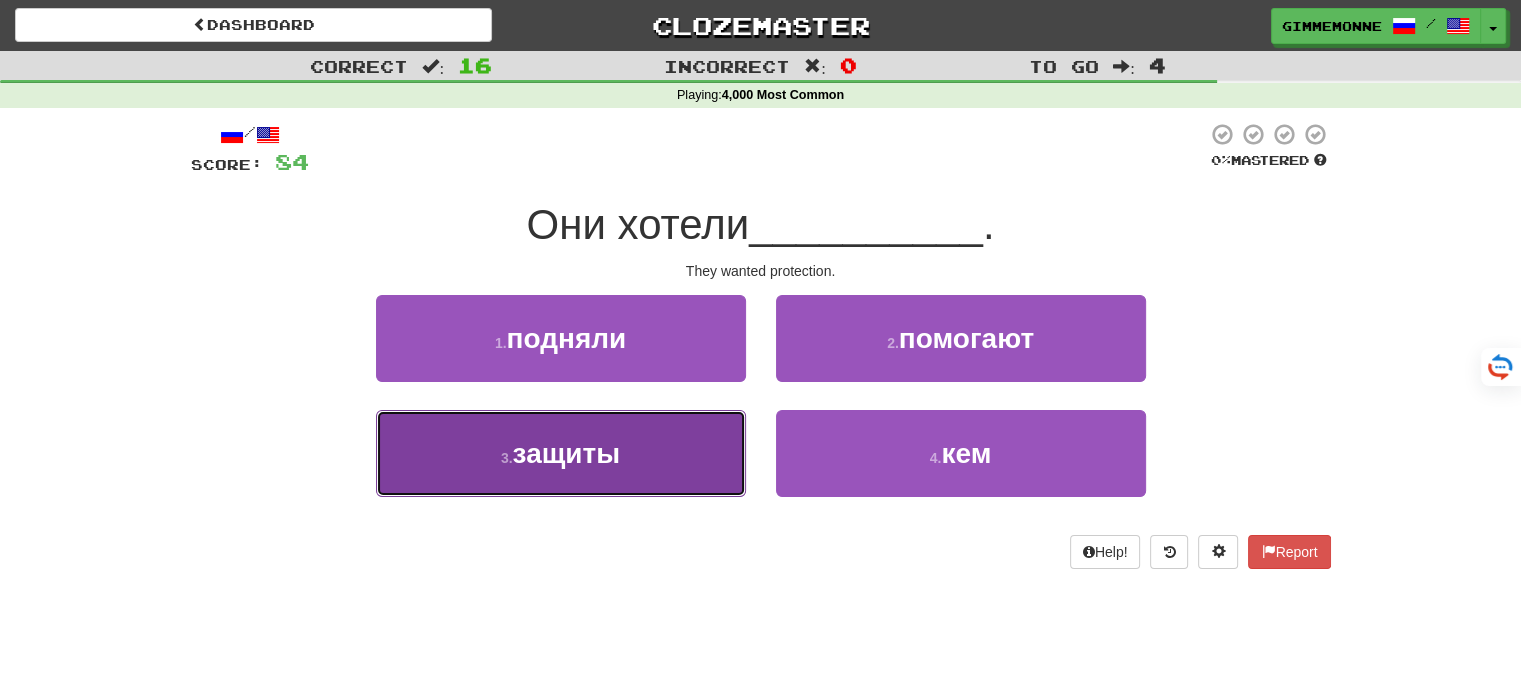 click on "3 . защиты" at bounding box center [561, 453] 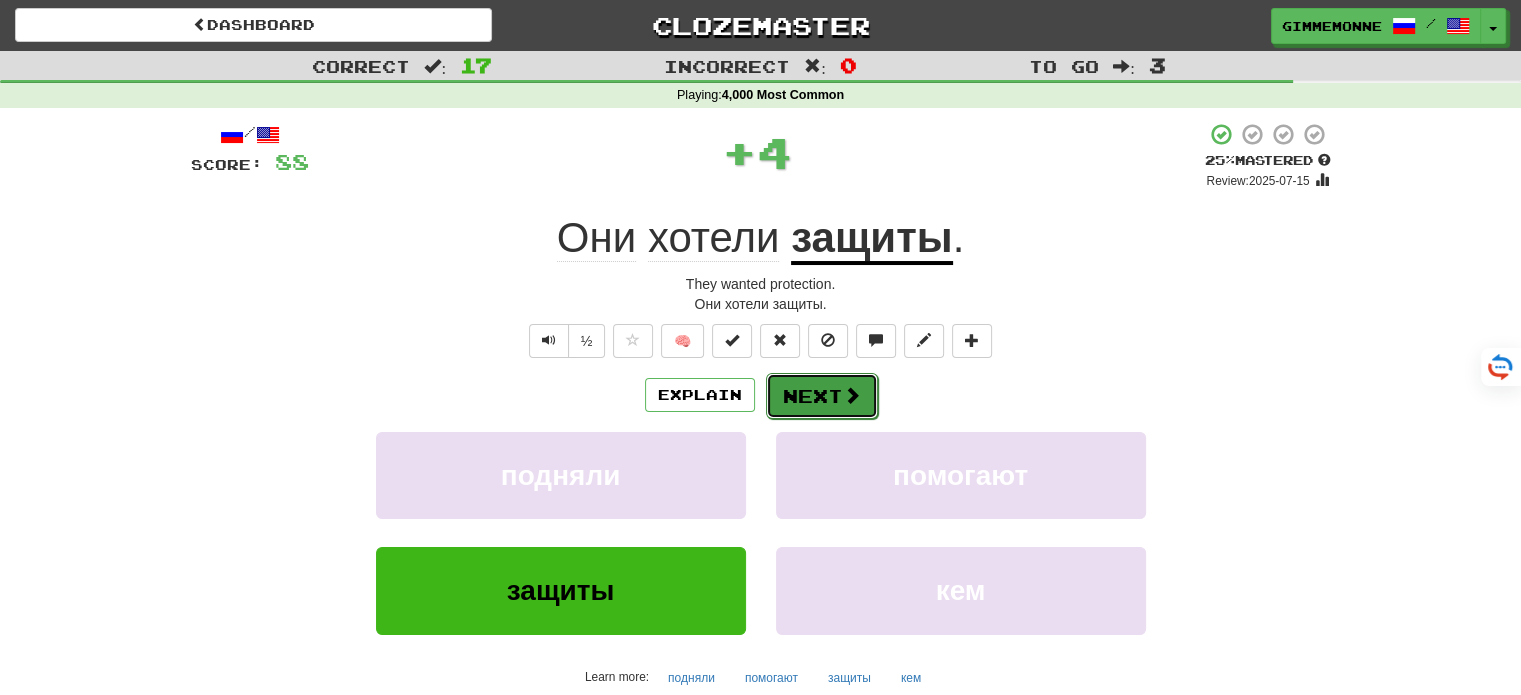 click on "Next" at bounding box center [822, 396] 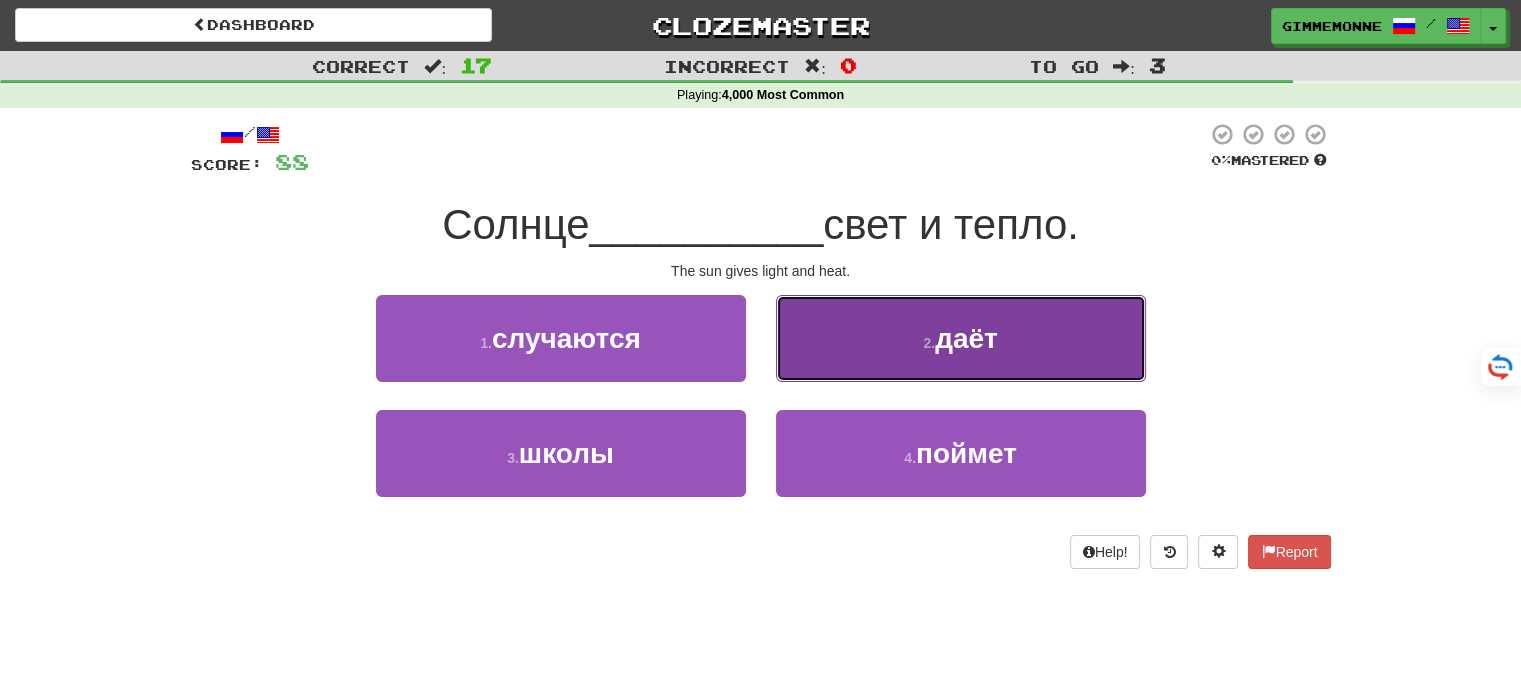 click on "2 .  даёт" at bounding box center [961, 338] 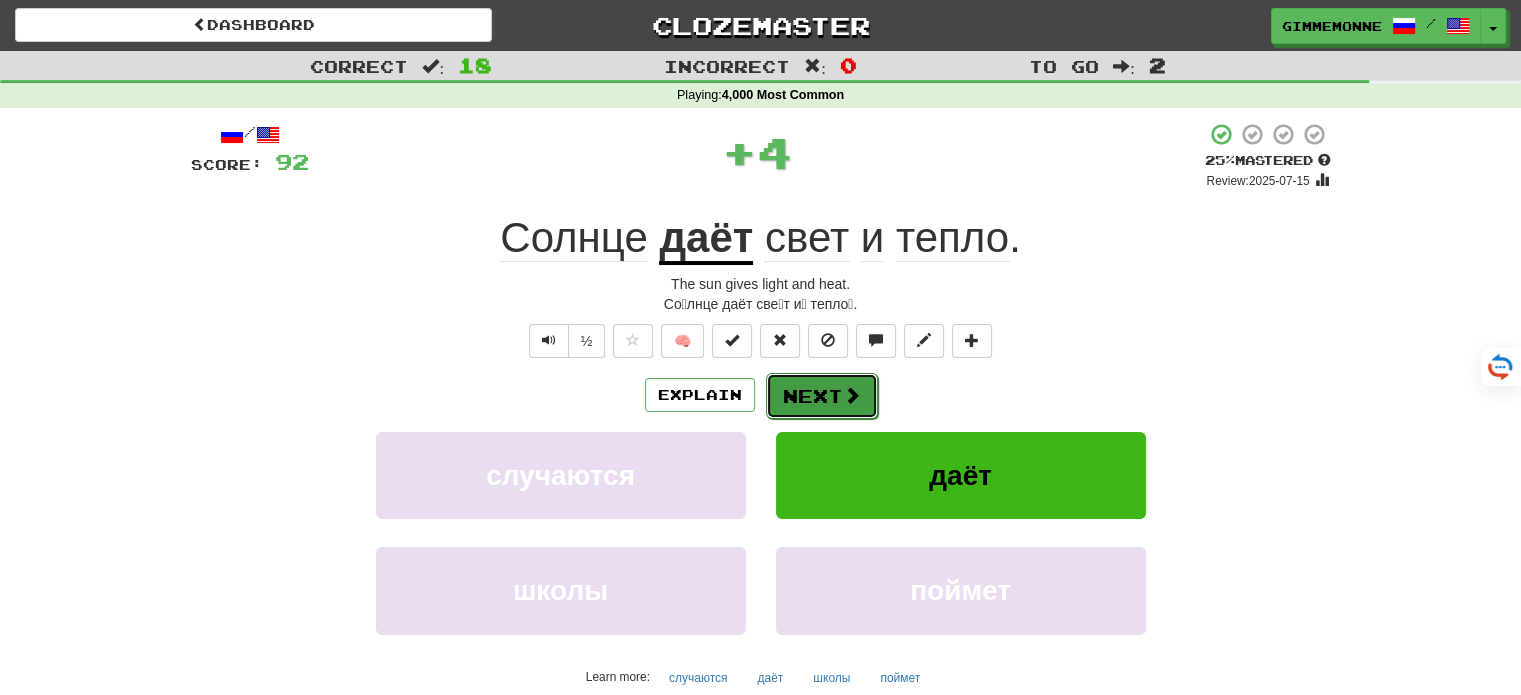 click on "Next" at bounding box center [822, 396] 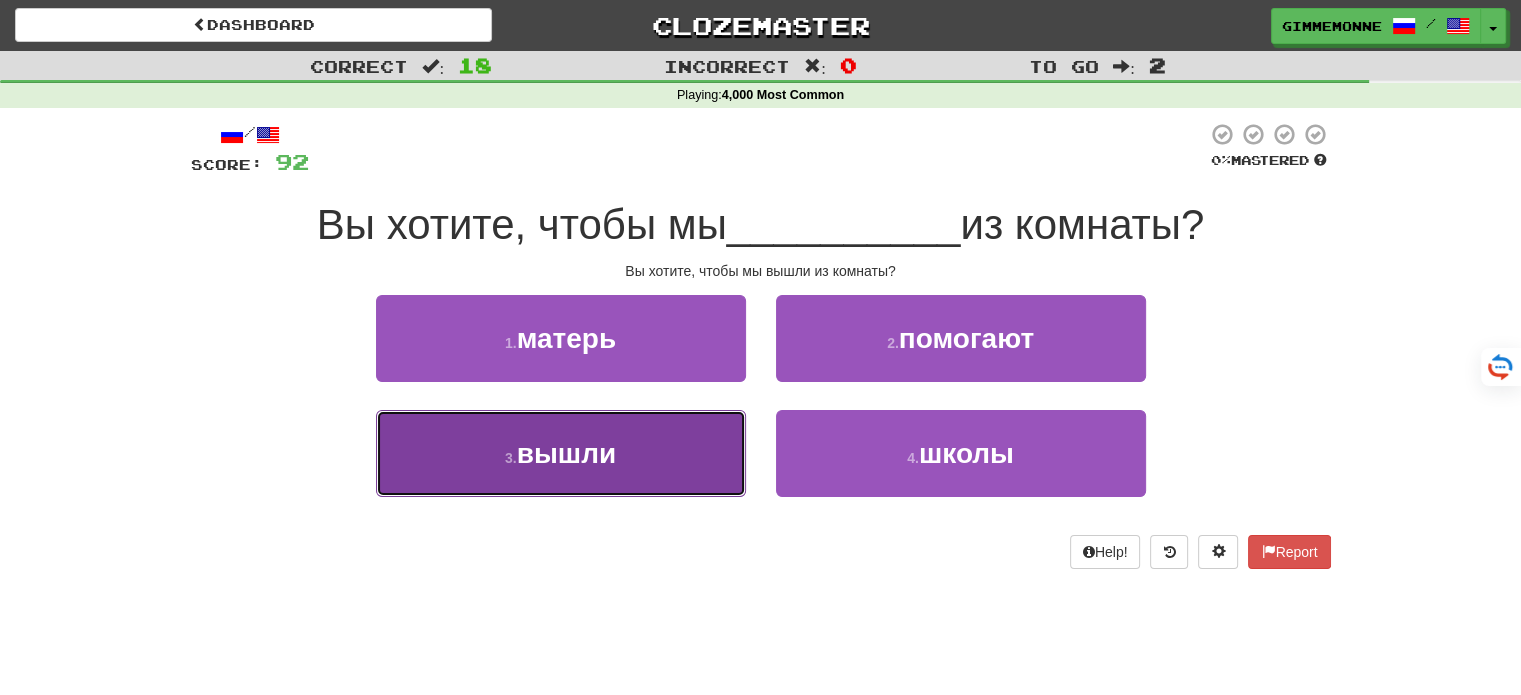 click on "3 .  вышли" at bounding box center [561, 453] 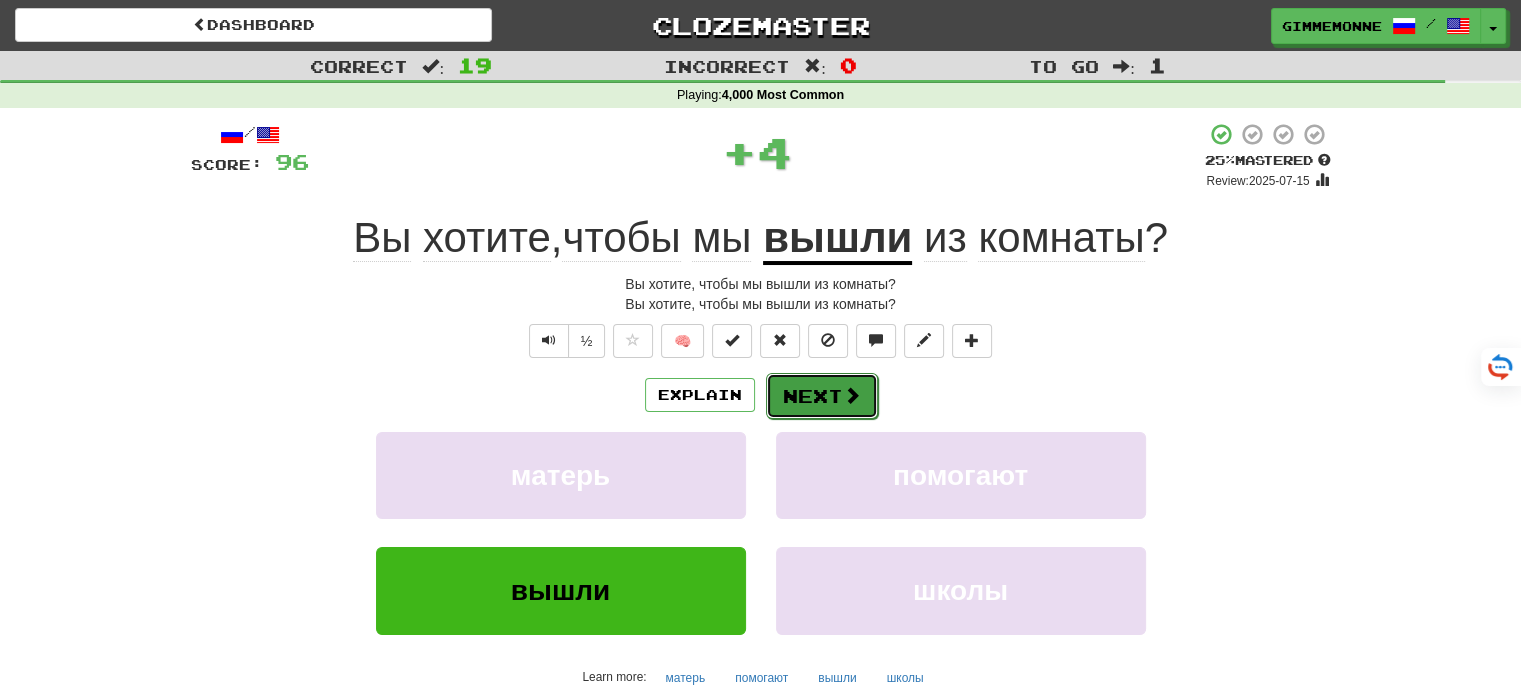 click on "Next" at bounding box center [822, 396] 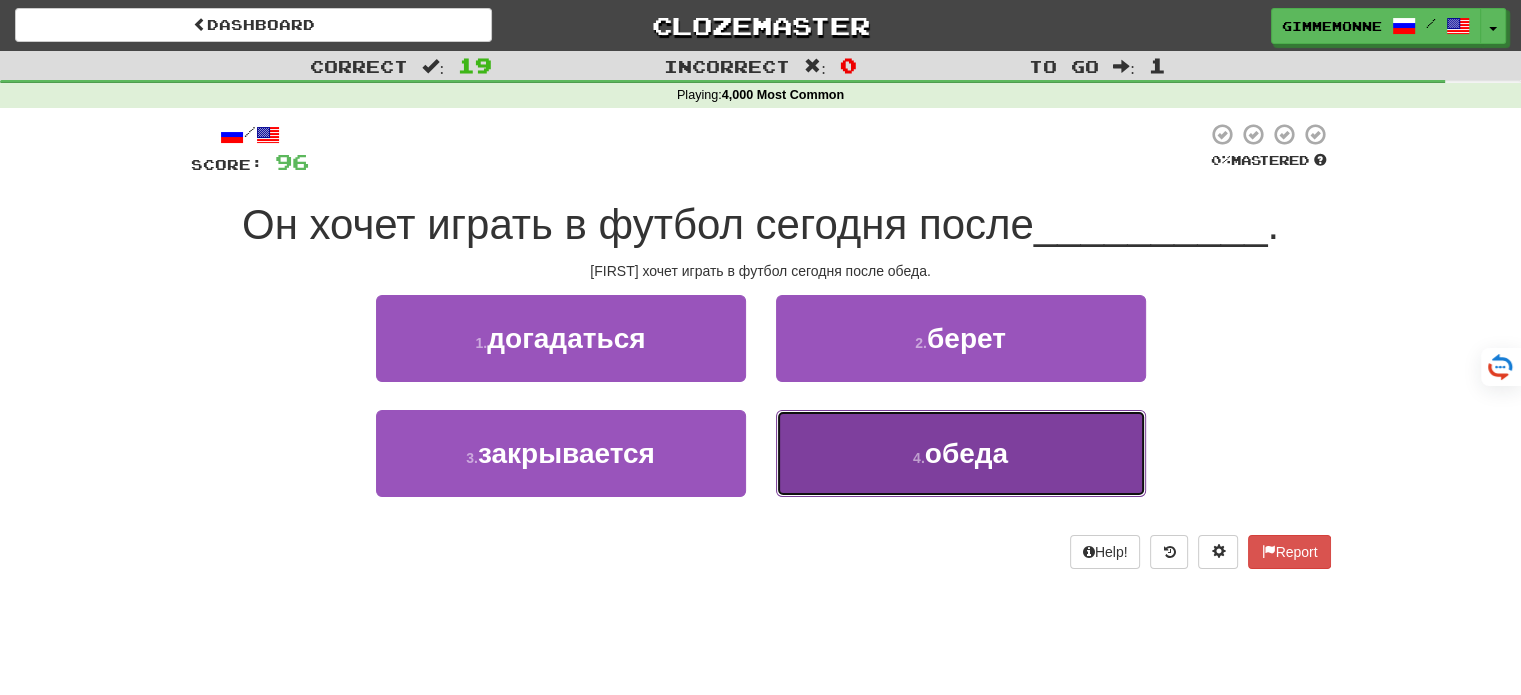 click on "4 .  обеда" at bounding box center (961, 453) 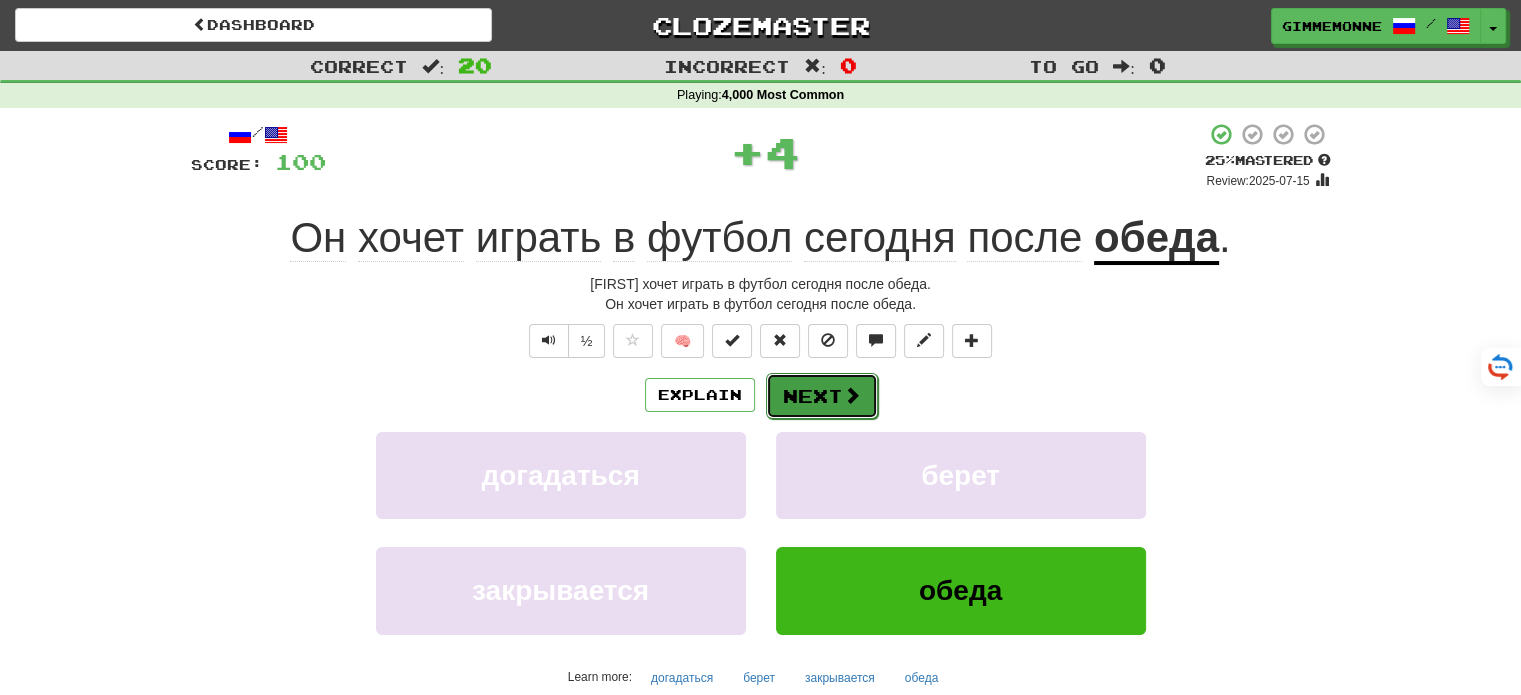 click on "Next" at bounding box center [822, 396] 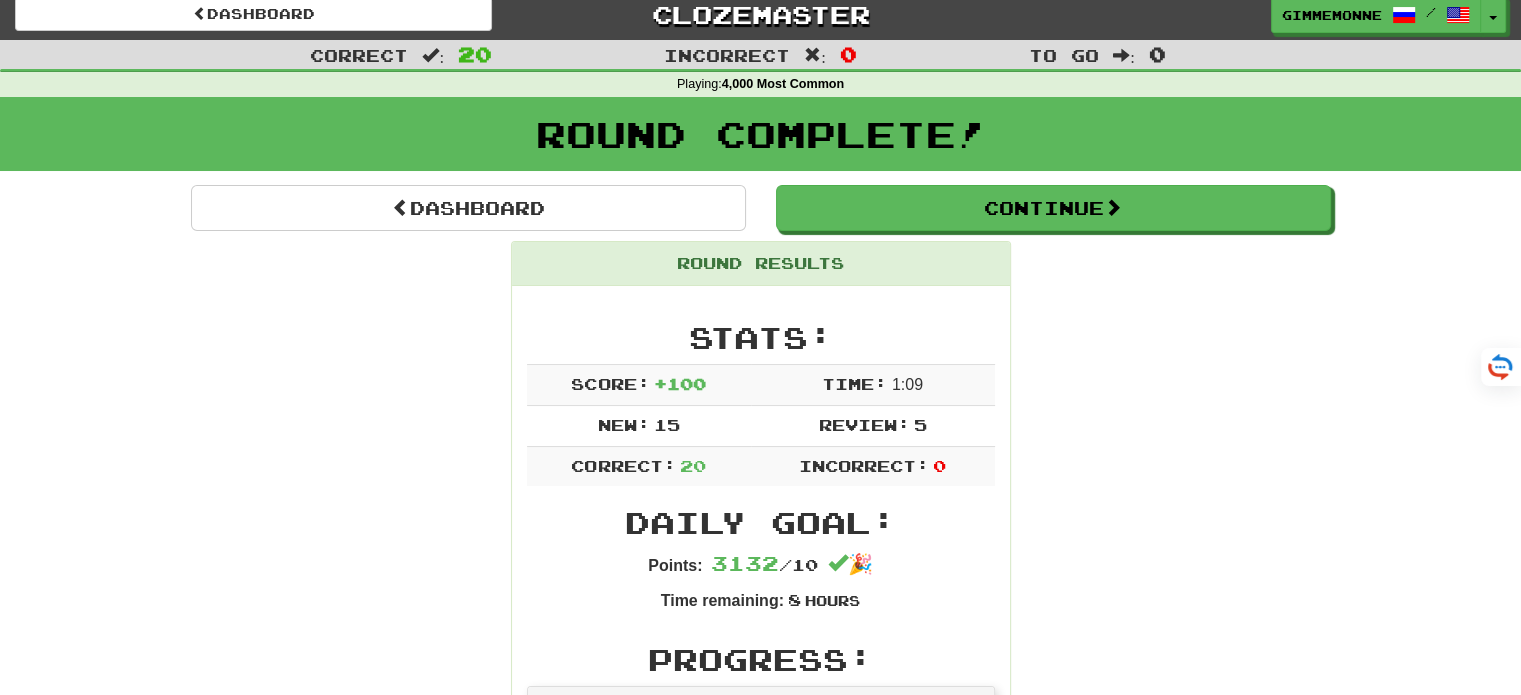 scroll, scrollTop: 0, scrollLeft: 0, axis: both 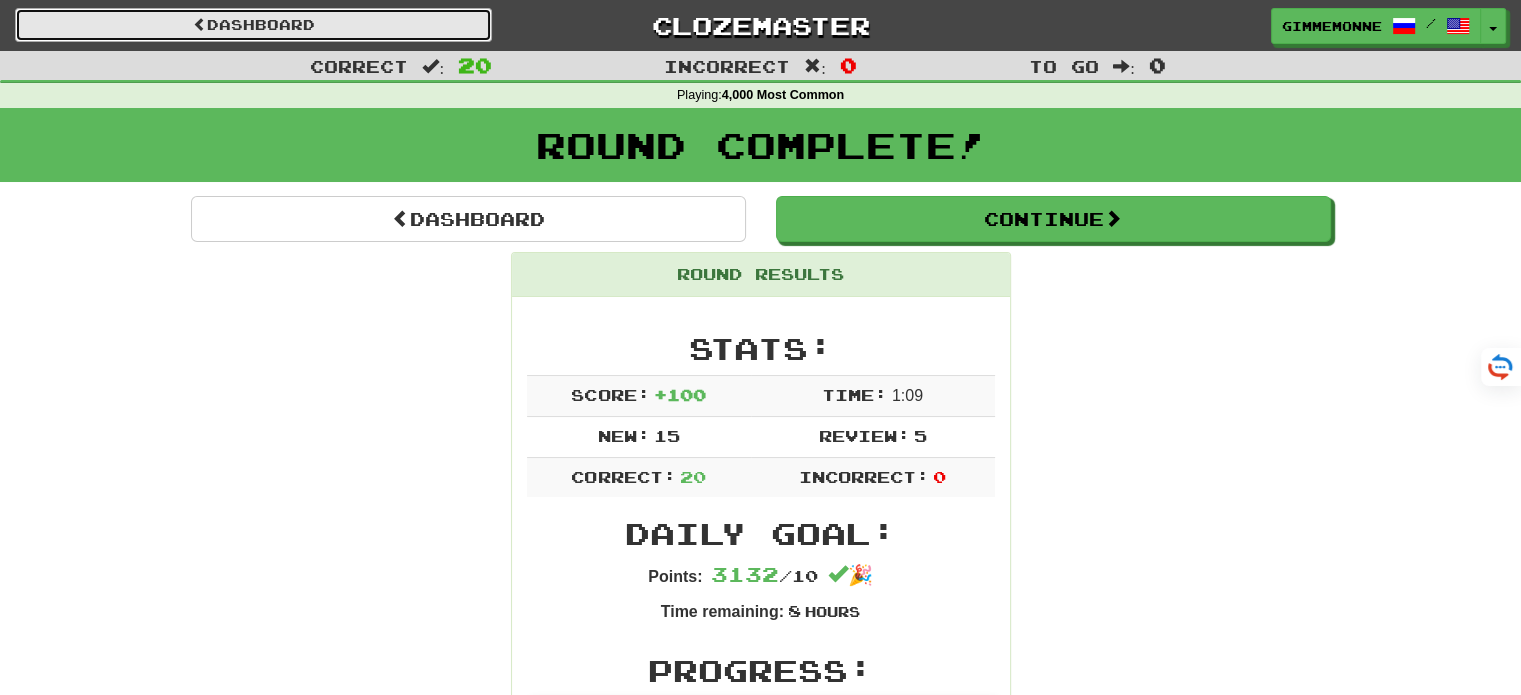 click on "Dashboard" at bounding box center [253, 25] 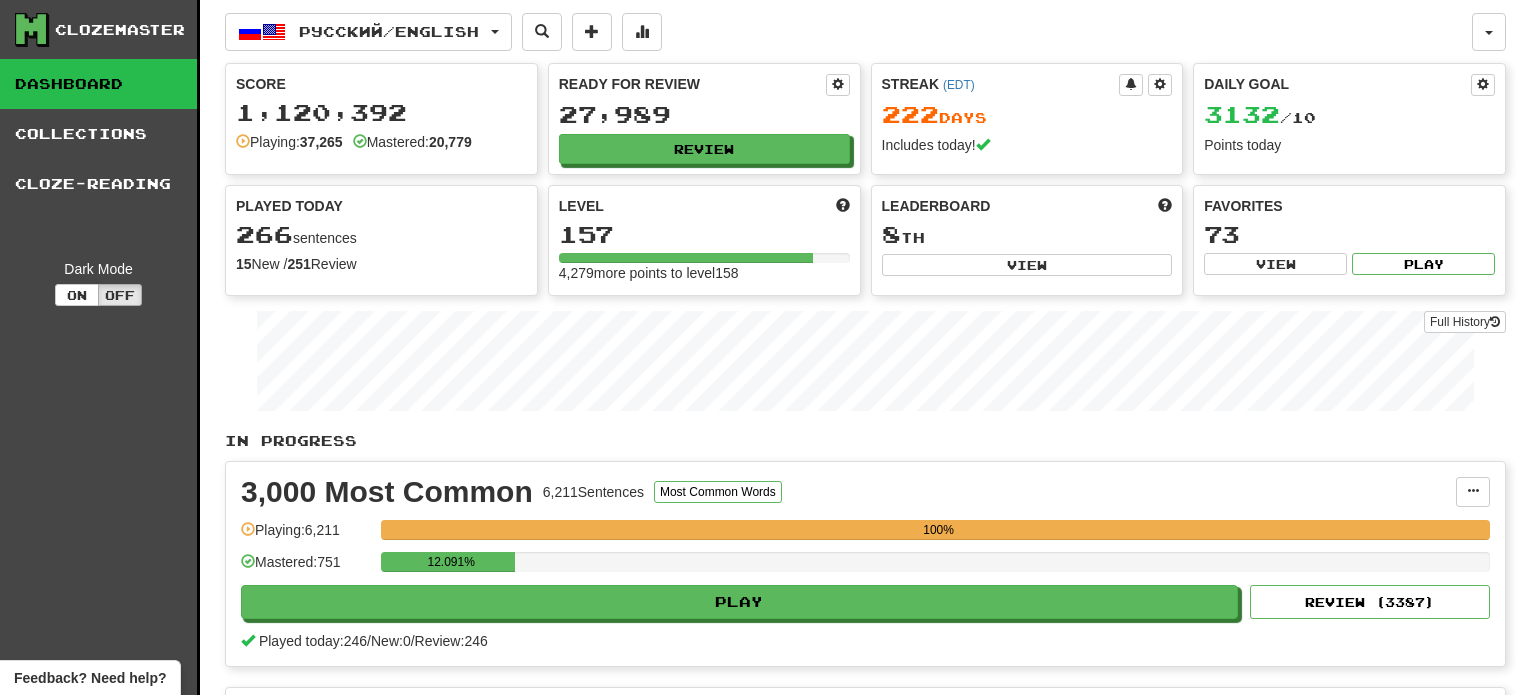 scroll, scrollTop: 0, scrollLeft: 0, axis: both 